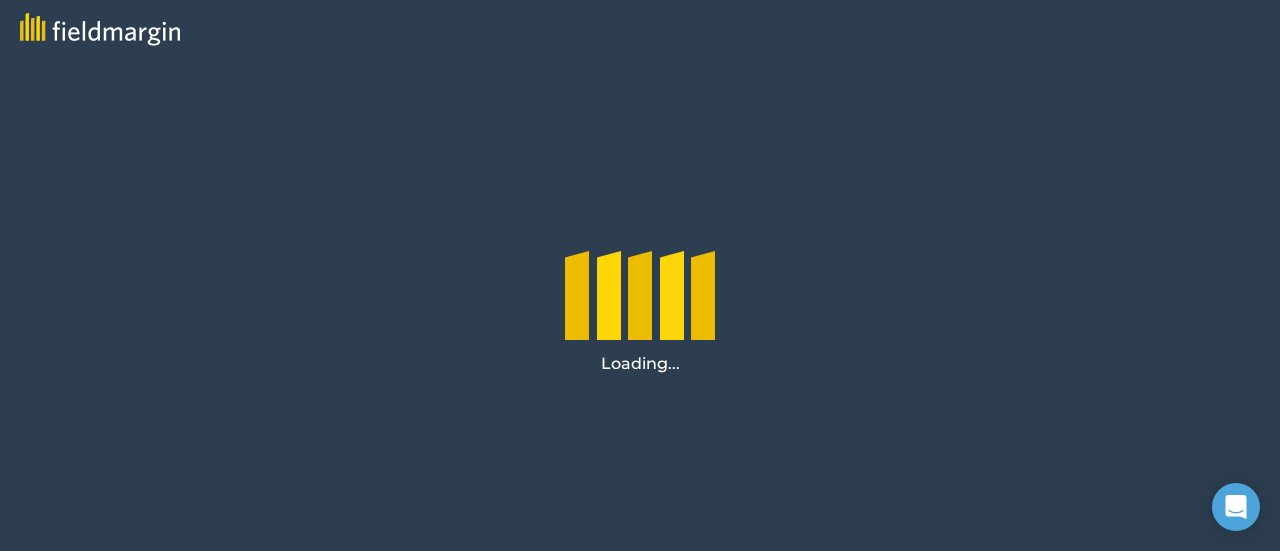 scroll, scrollTop: 0, scrollLeft: 0, axis: both 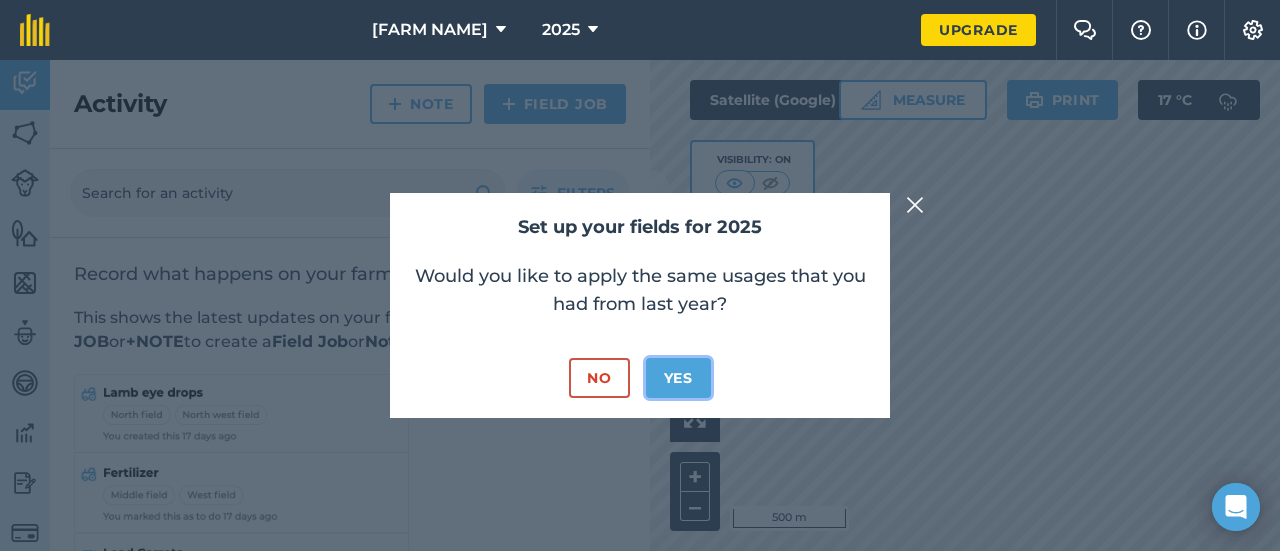click on "Yes" at bounding box center [678, 378] 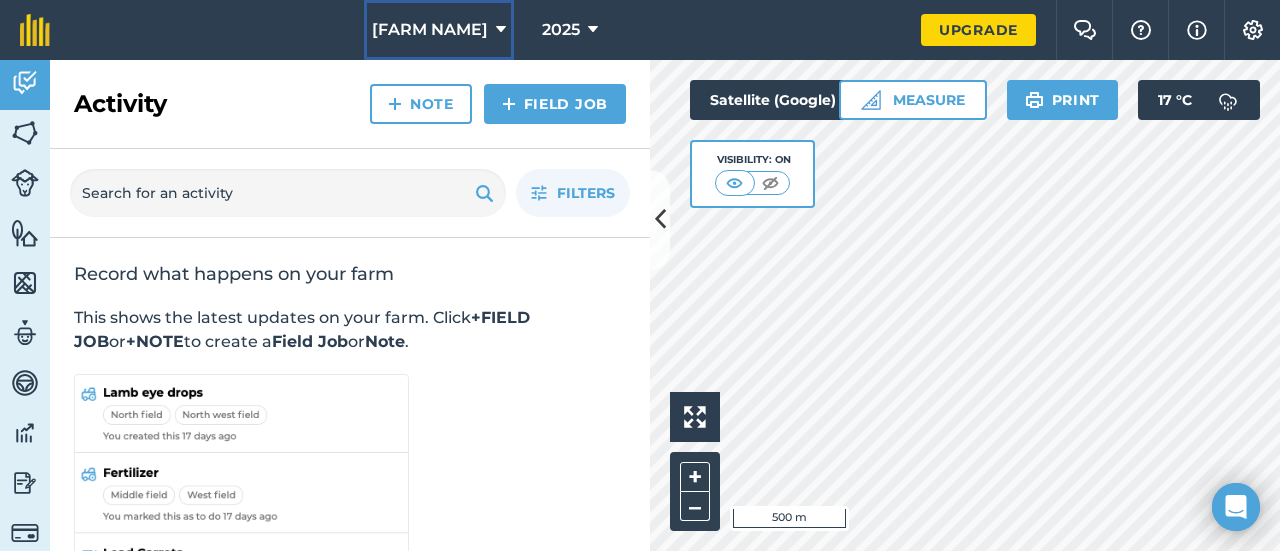 click on "[FARM NAME]" at bounding box center [430, 30] 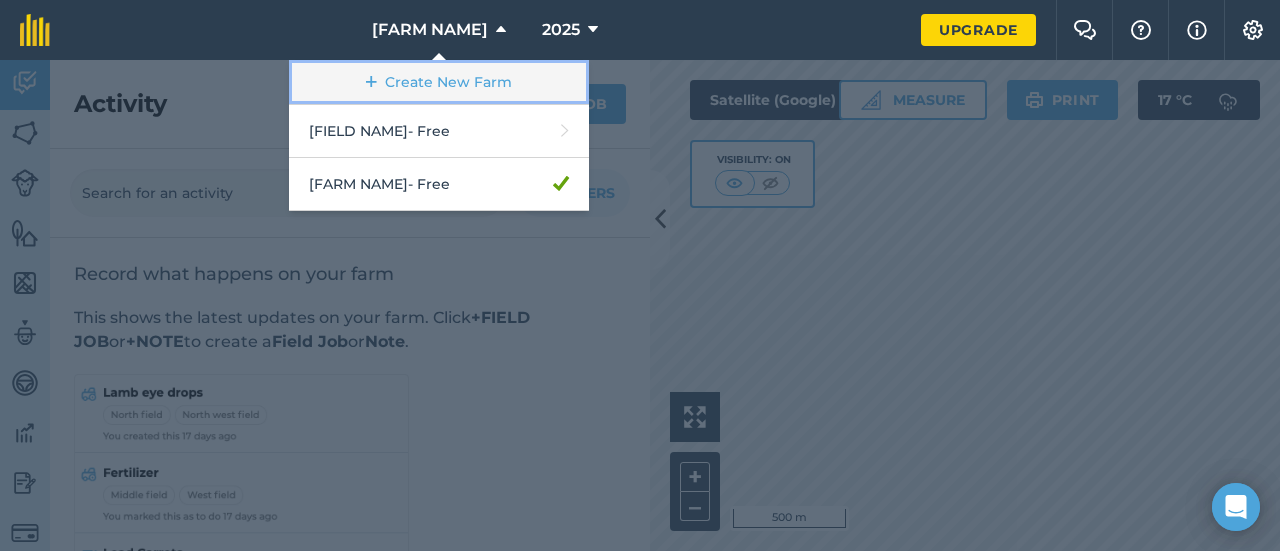 click on "Create New Farm" at bounding box center (439, 82) 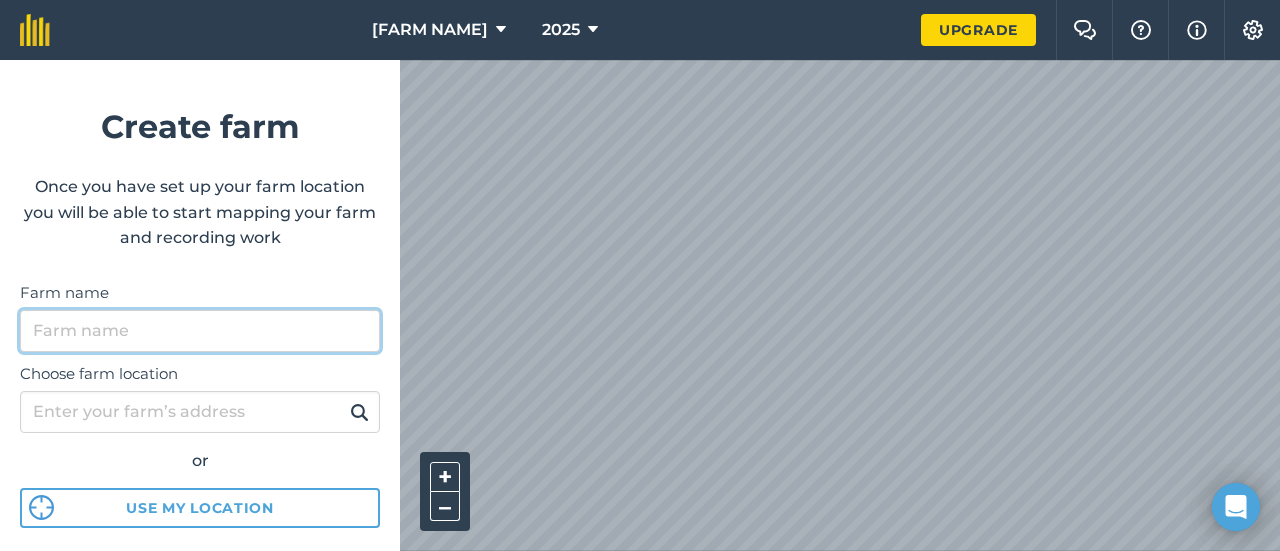 click on "Farm name" at bounding box center [200, 331] 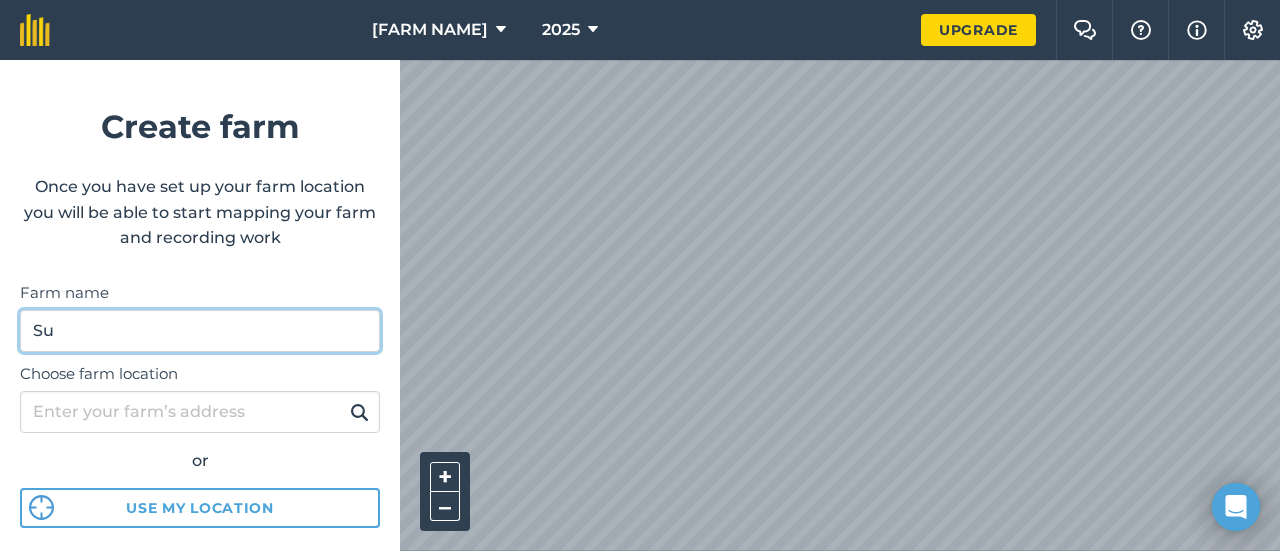 type on "S" 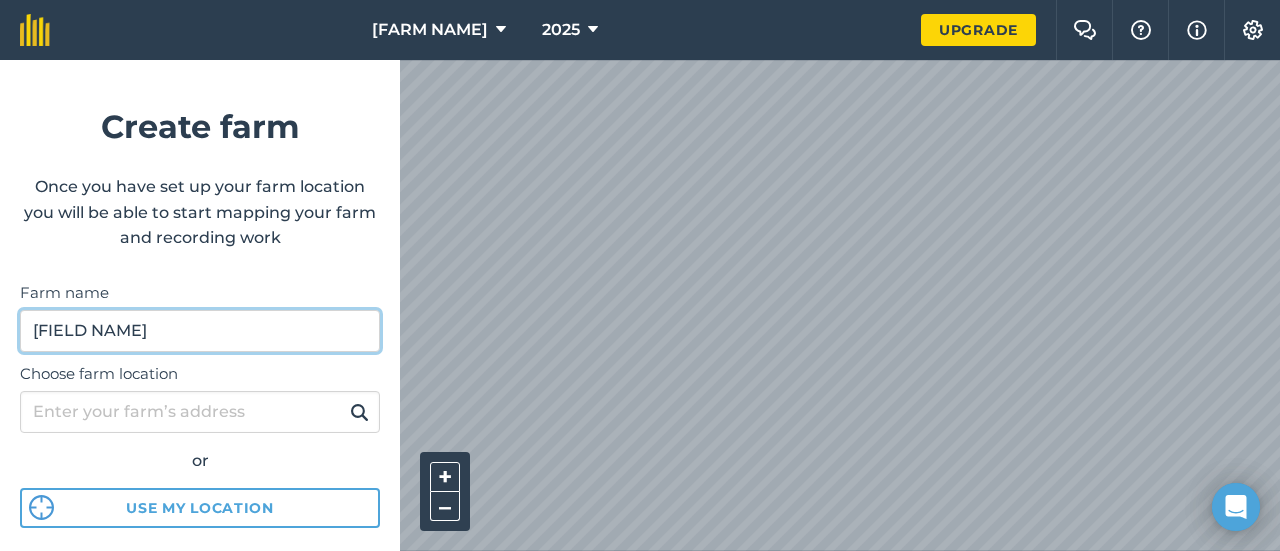 type on "[FIELD NAME]" 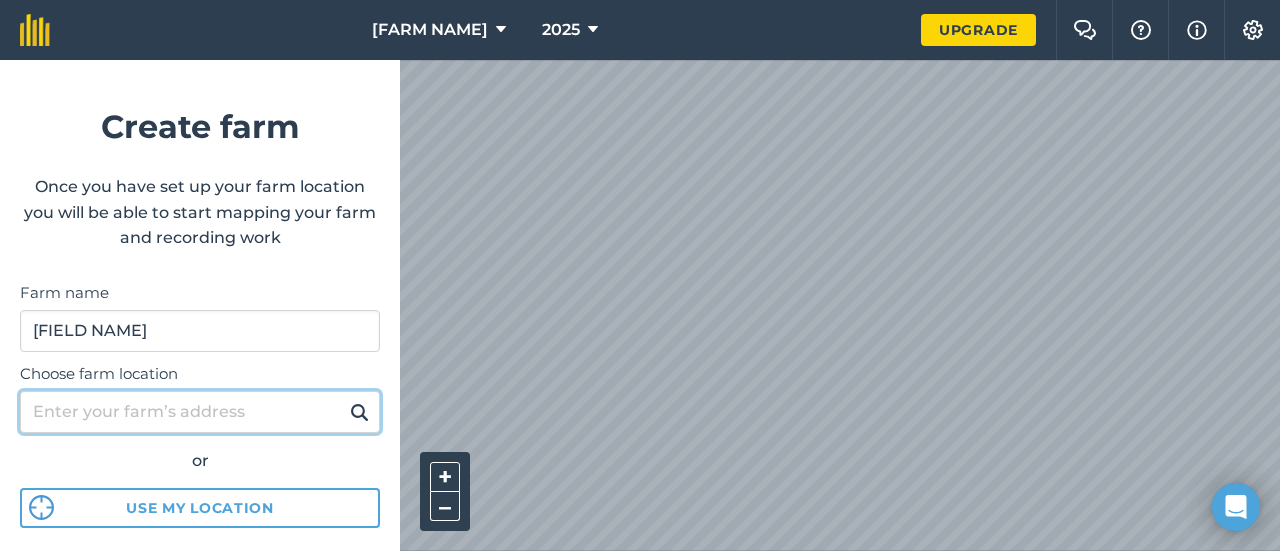 click on "Choose farm location" at bounding box center (200, 412) 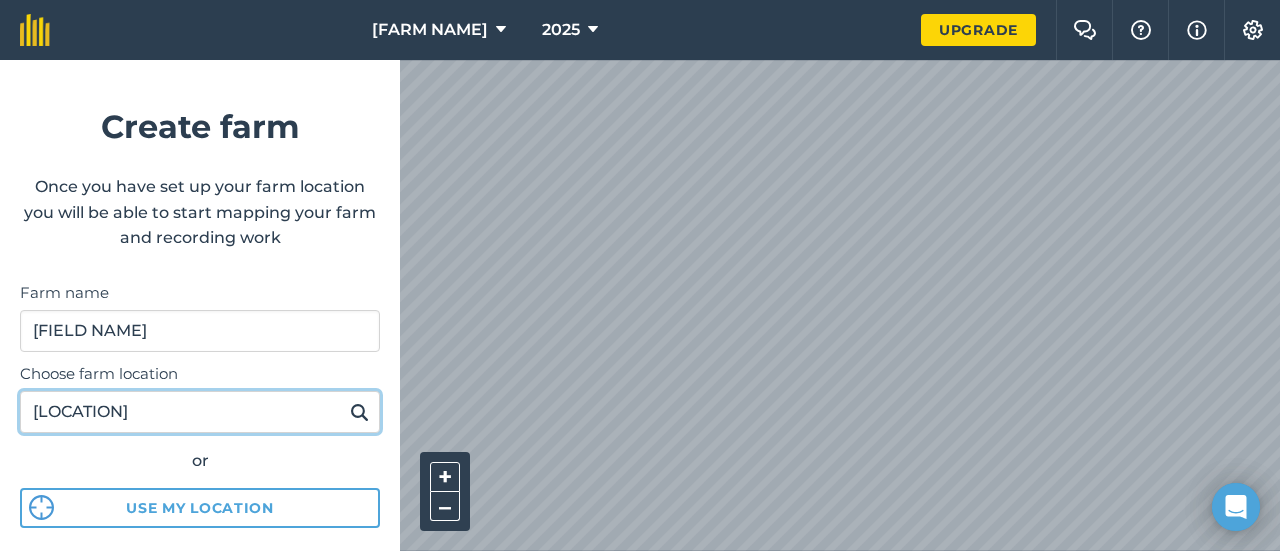 type on "[LOCATION]" 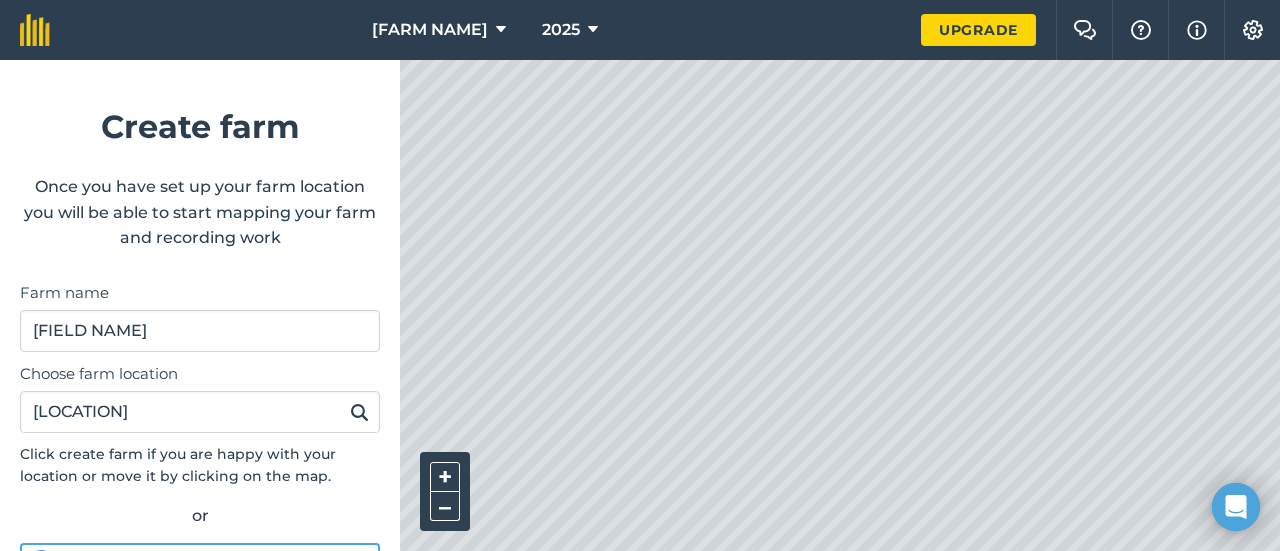 click on "[FARM NAME] 2025 Upgrade Farm Chat Help Info Settings Create farm Once you have set up your farm location you will be able to start mapping your farm and recording work Farm name [FIELD NAME] Choose farm location [LOCATION] Click create farm if you are happy with your location or move it by clicking on the map. or Use my location Create farm Tip After you set up location you can upload your farm boundaries Just go to Settings > Connections + – Satellite (Azure)" at bounding box center [640, 275] 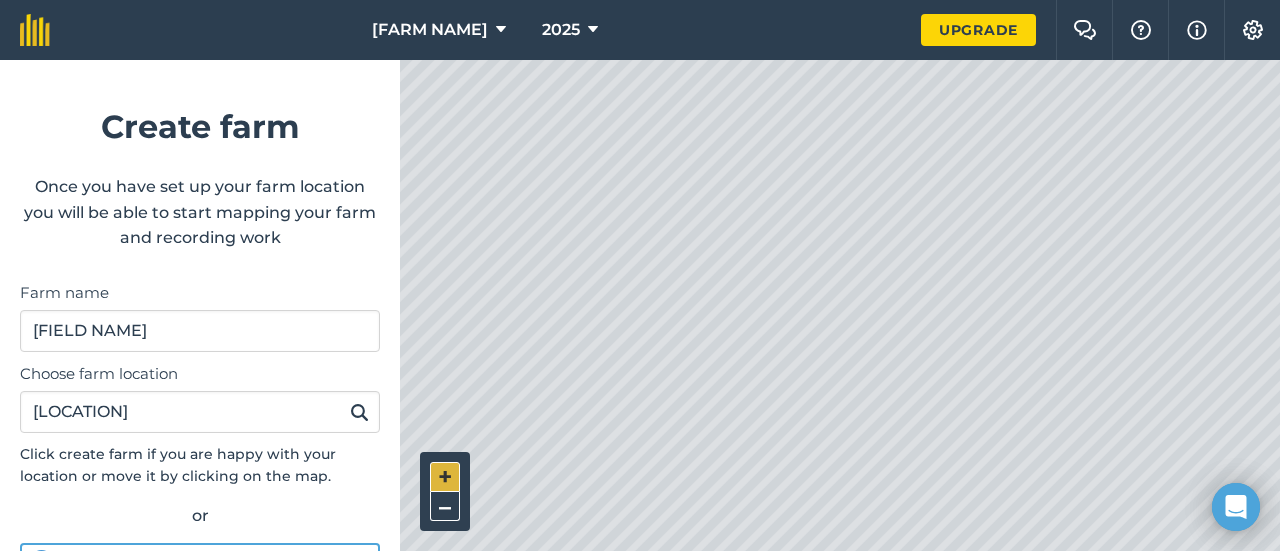 click on "+" at bounding box center (445, 477) 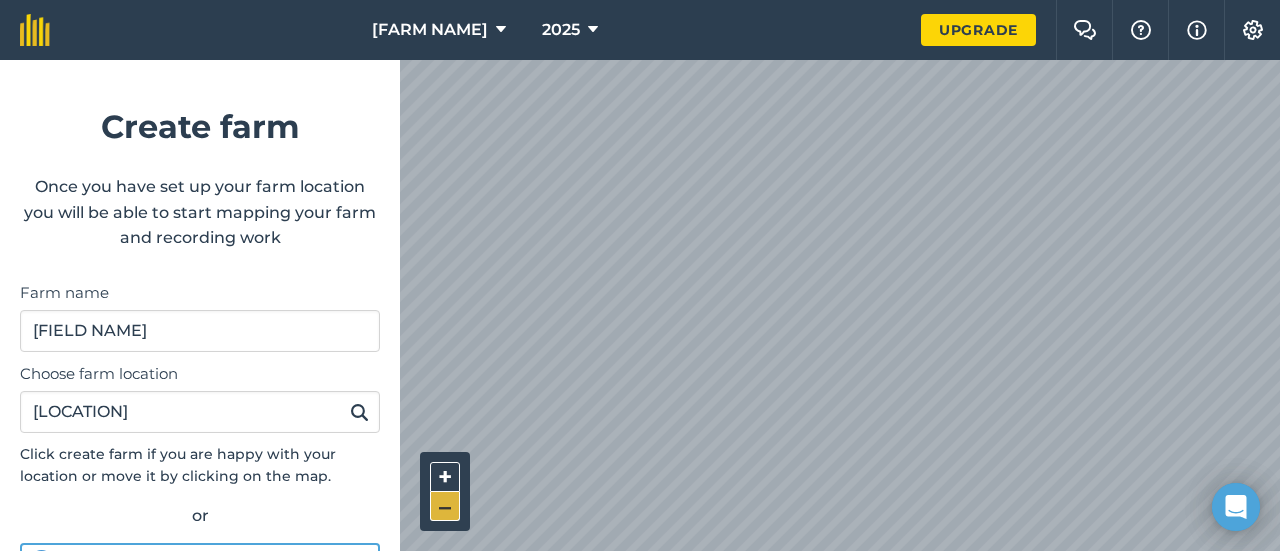 click on "–" at bounding box center [445, 506] 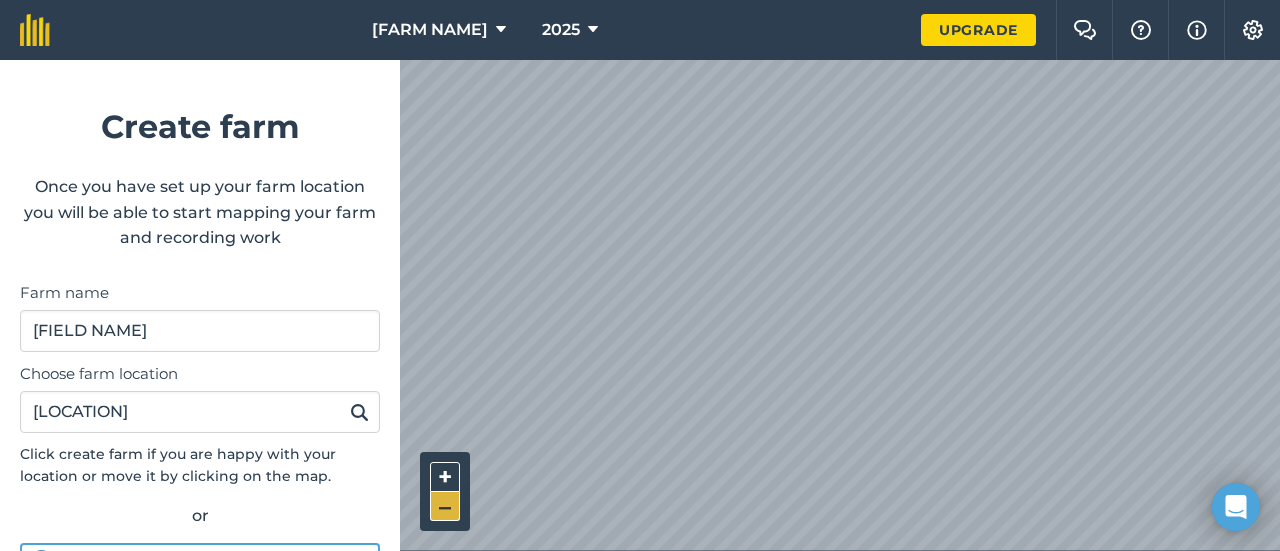 click on "–" at bounding box center [445, 506] 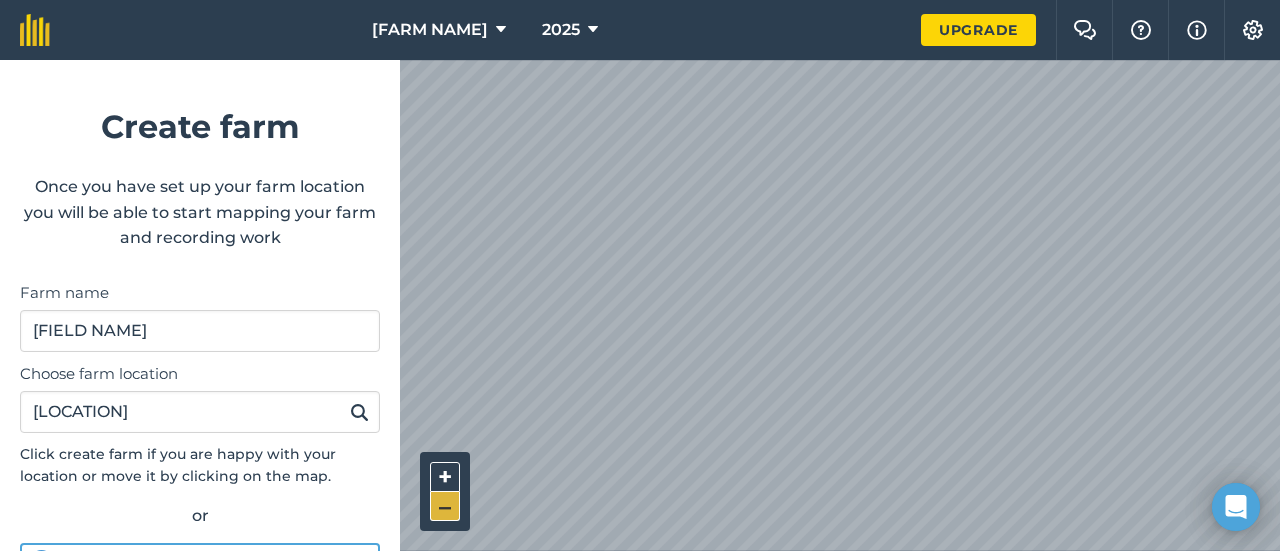 click on "–" at bounding box center [445, 506] 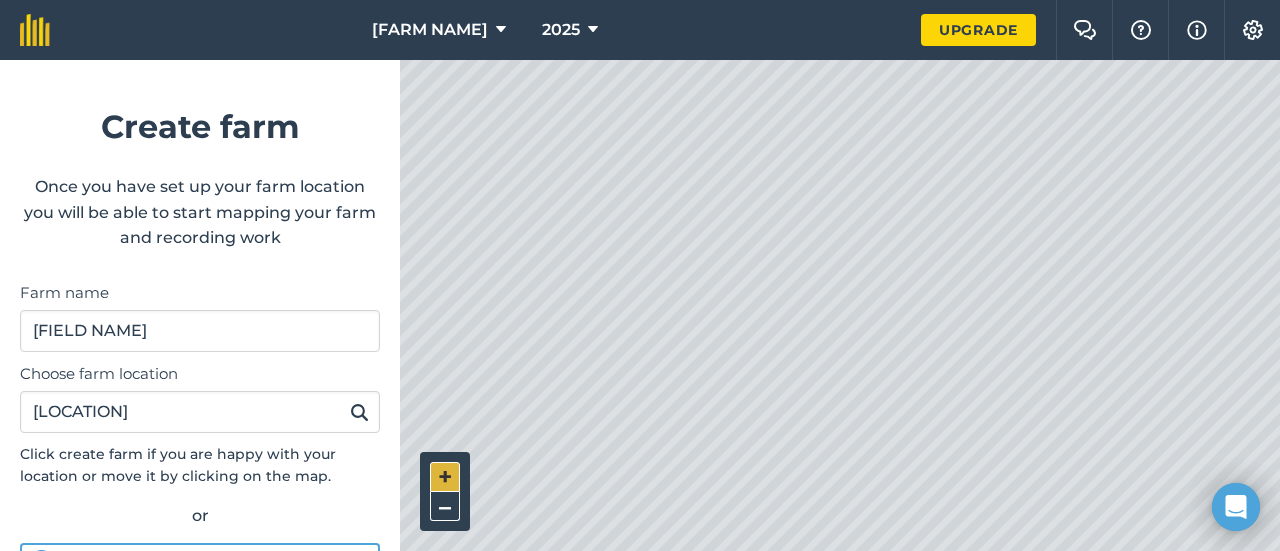 click on "+" at bounding box center (445, 477) 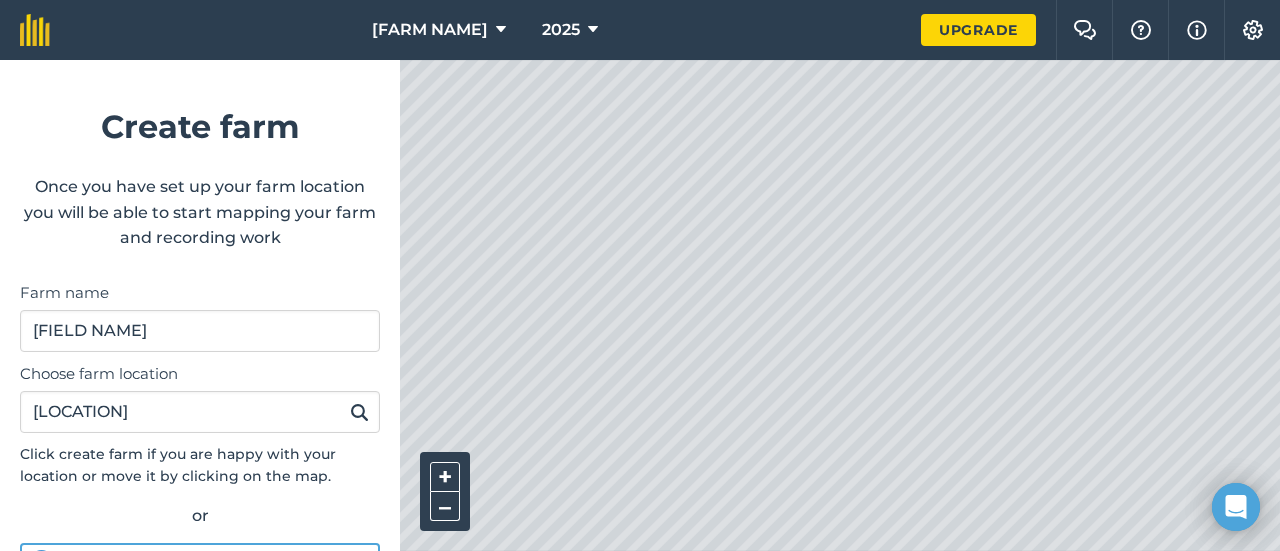 scroll, scrollTop: 0, scrollLeft: 0, axis: both 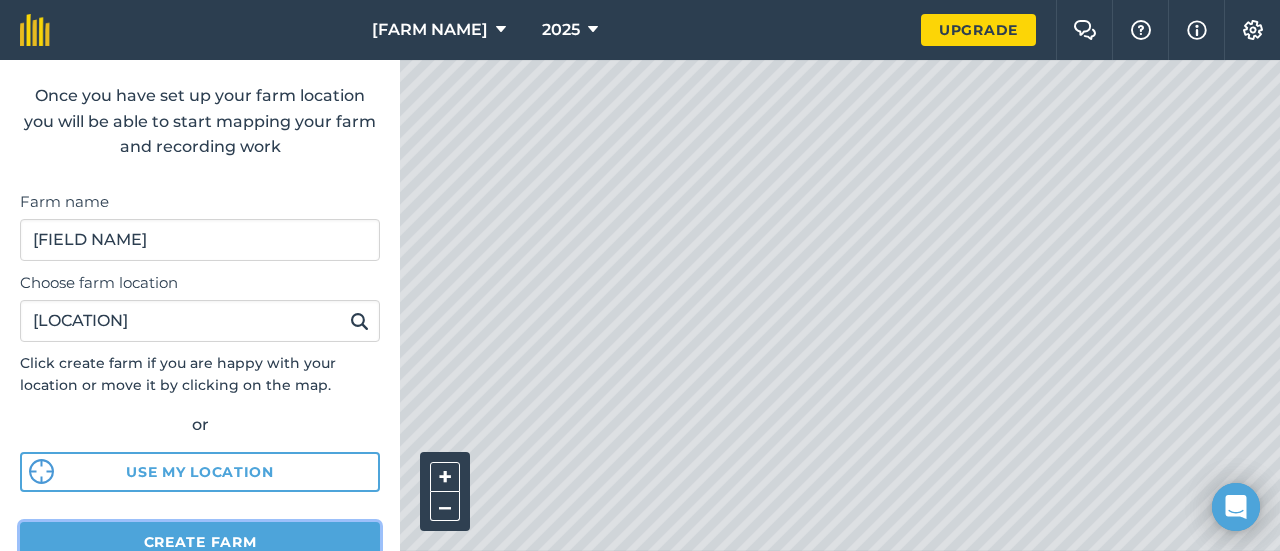 click on "Create farm" at bounding box center [200, 542] 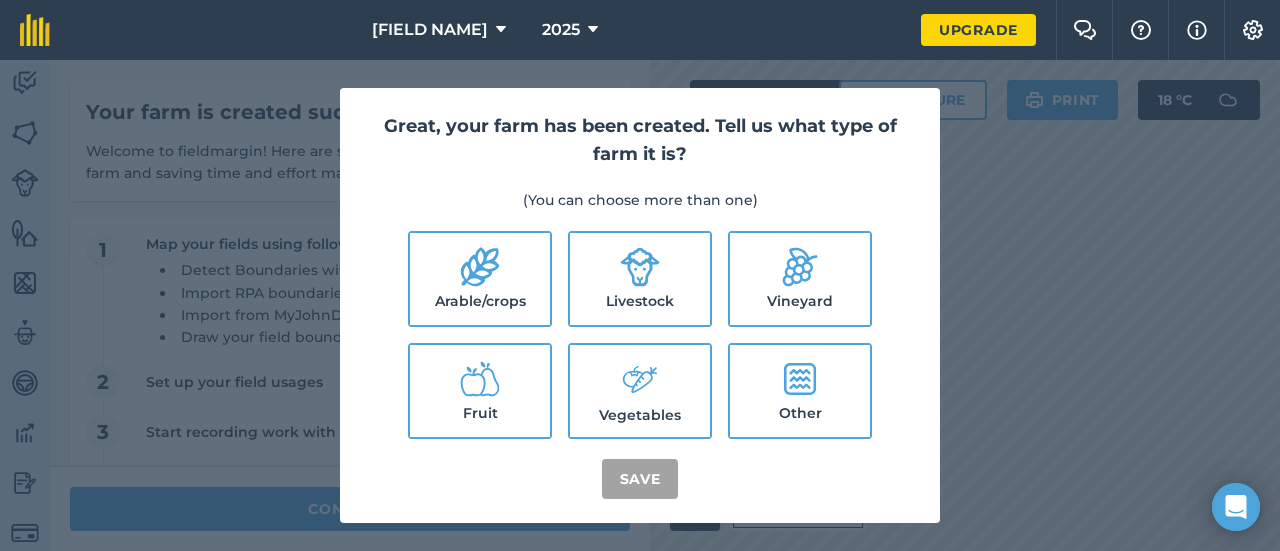 click 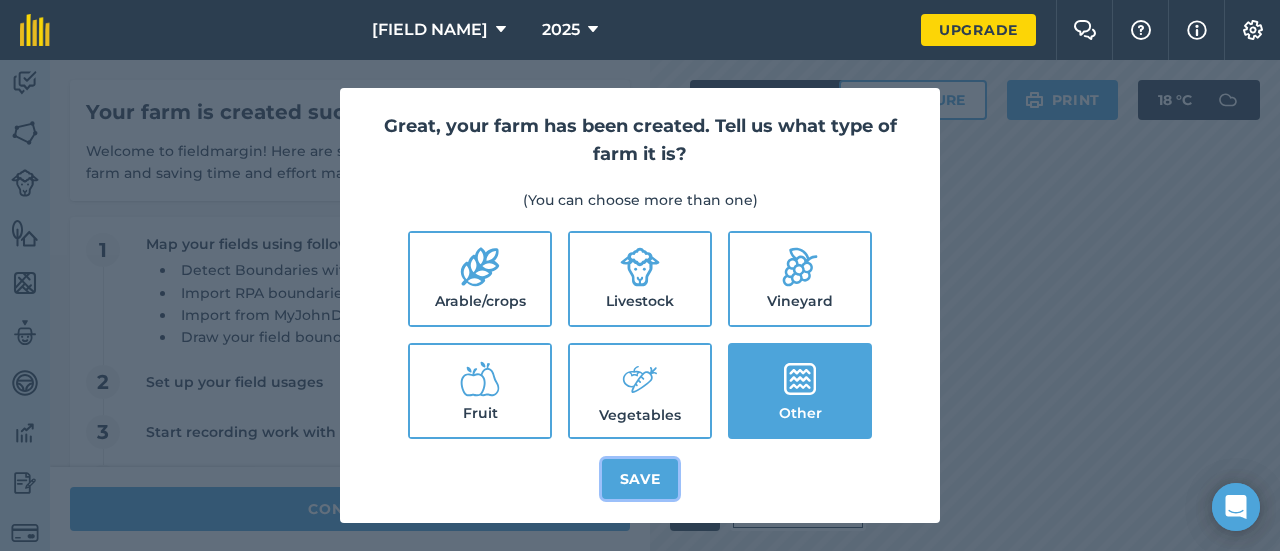 click on "Save" at bounding box center (640, 479) 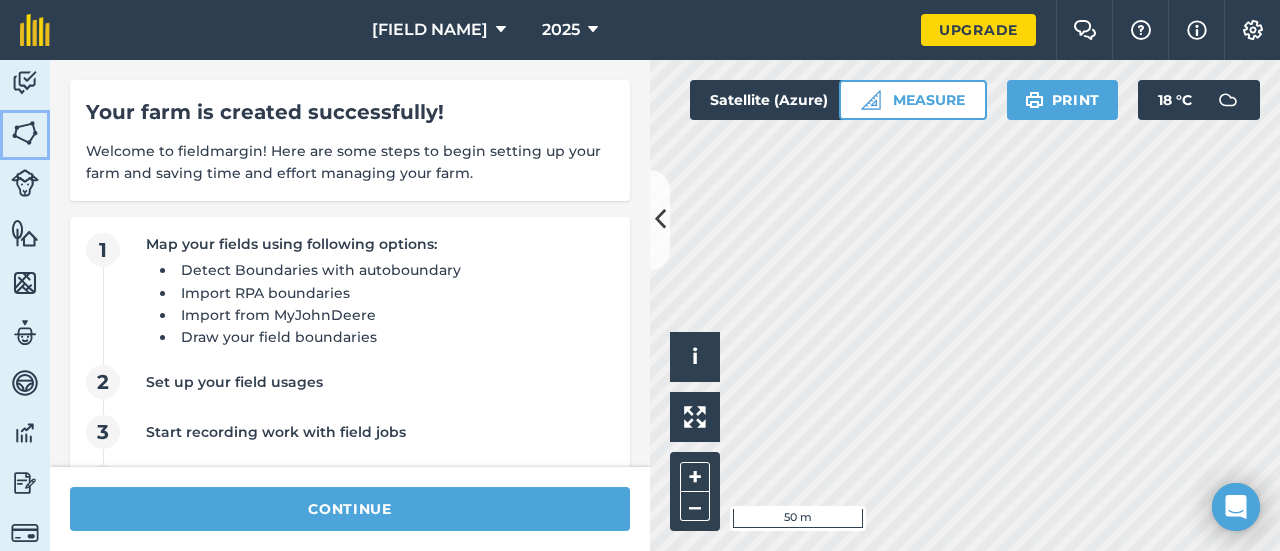 click on "Fields" at bounding box center [25, 135] 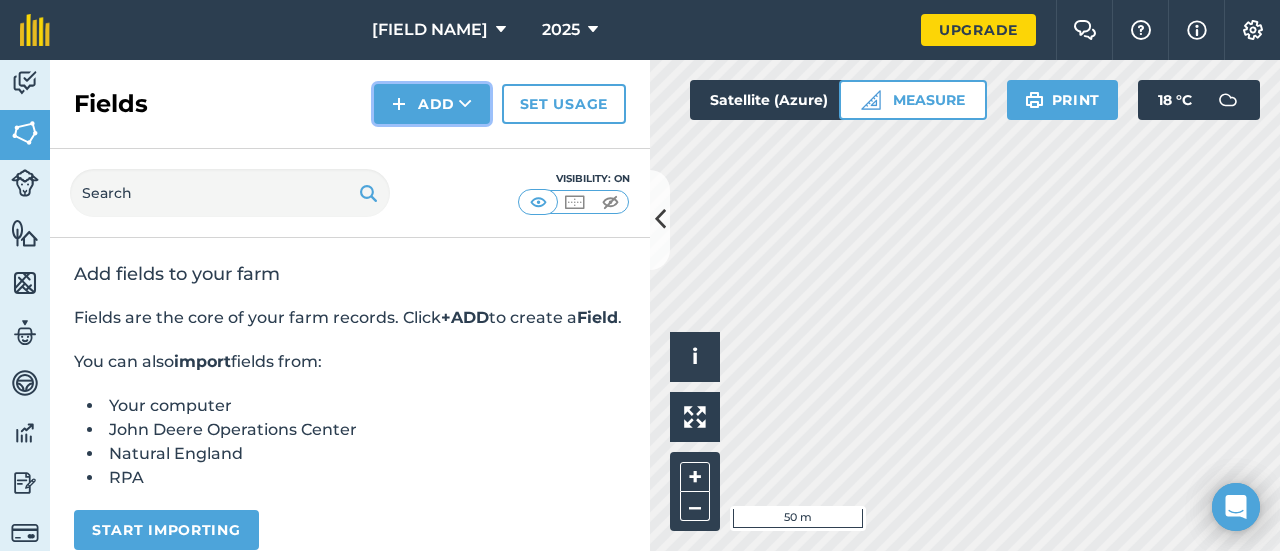 click on "Add" at bounding box center (432, 104) 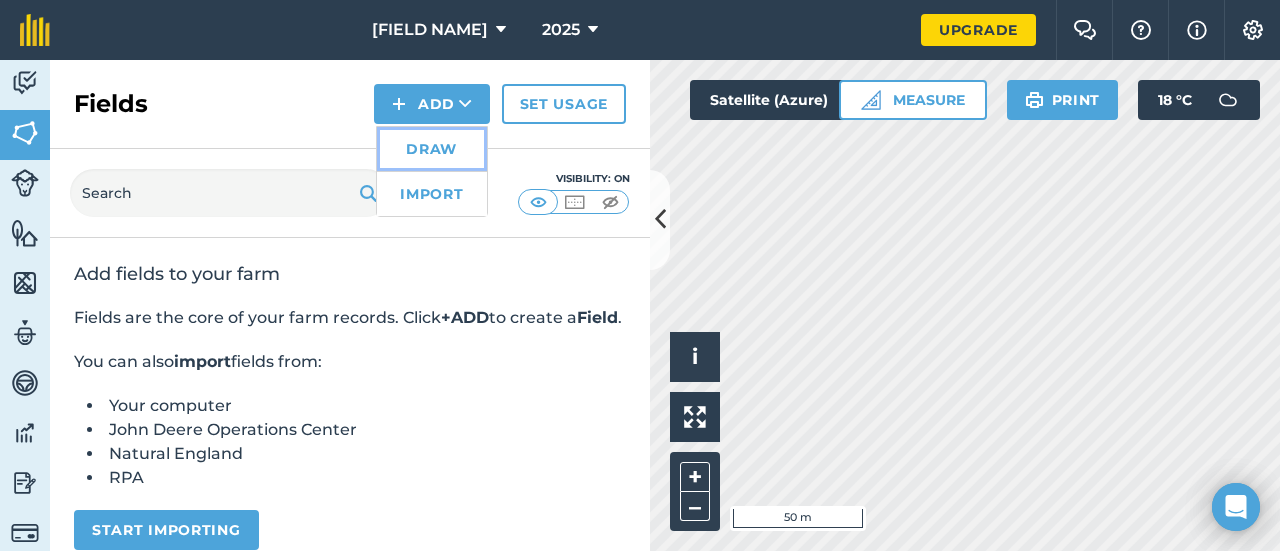 click on "Draw" at bounding box center [432, 149] 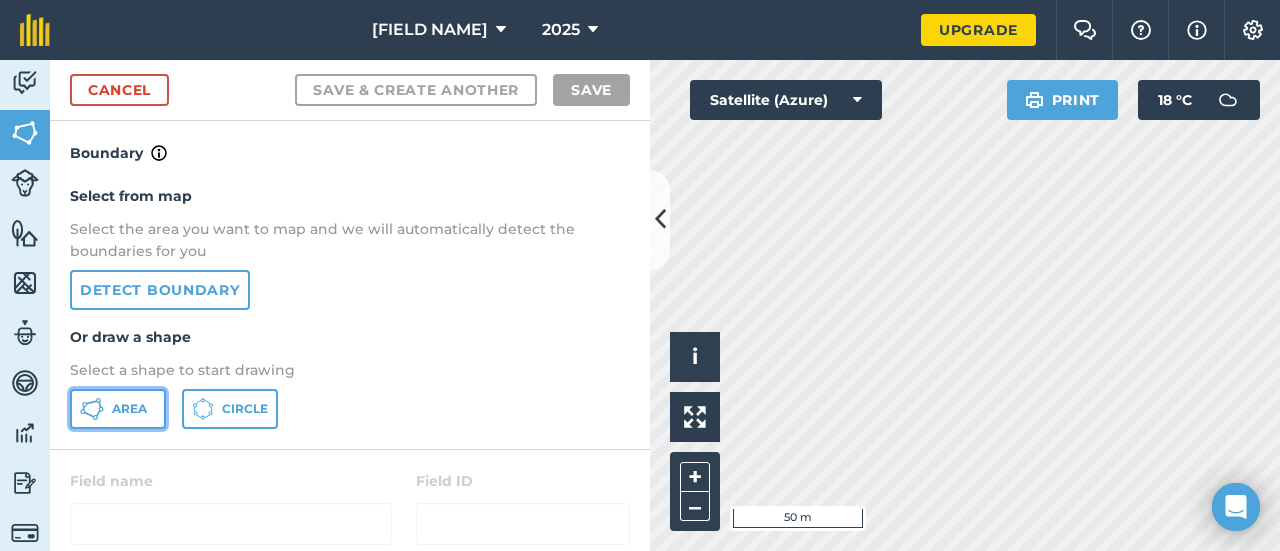 click 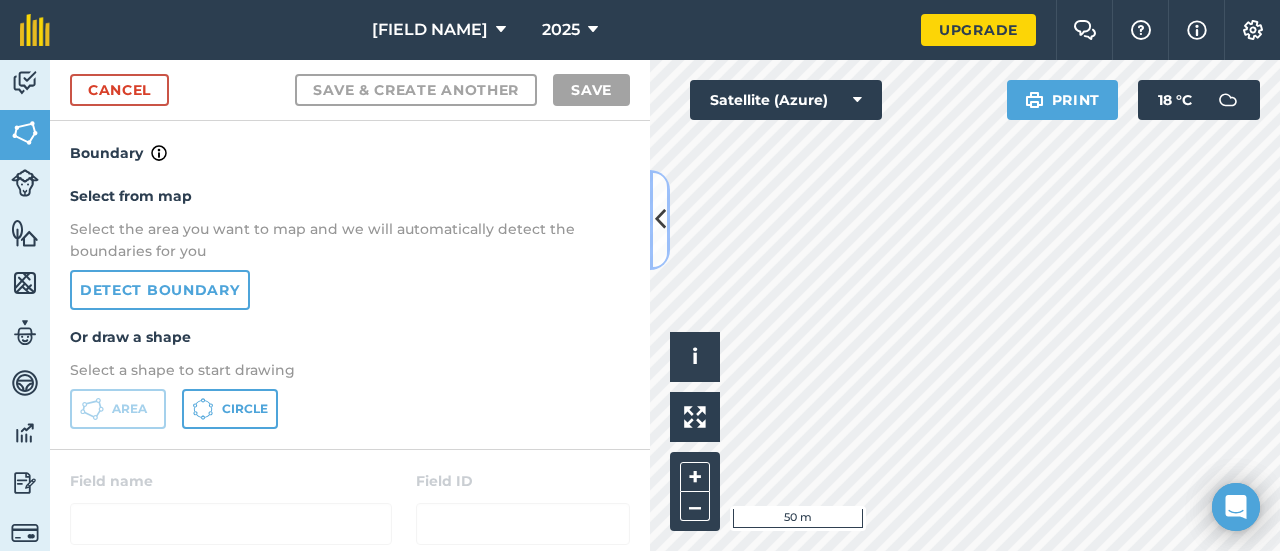 click at bounding box center (660, 219) 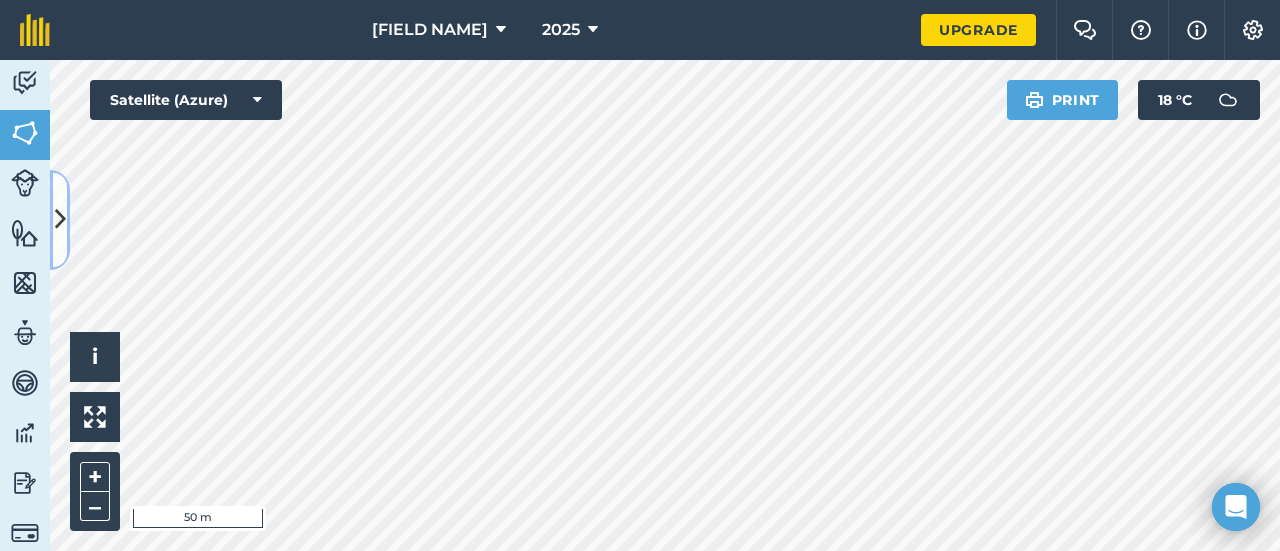click at bounding box center (60, 219) 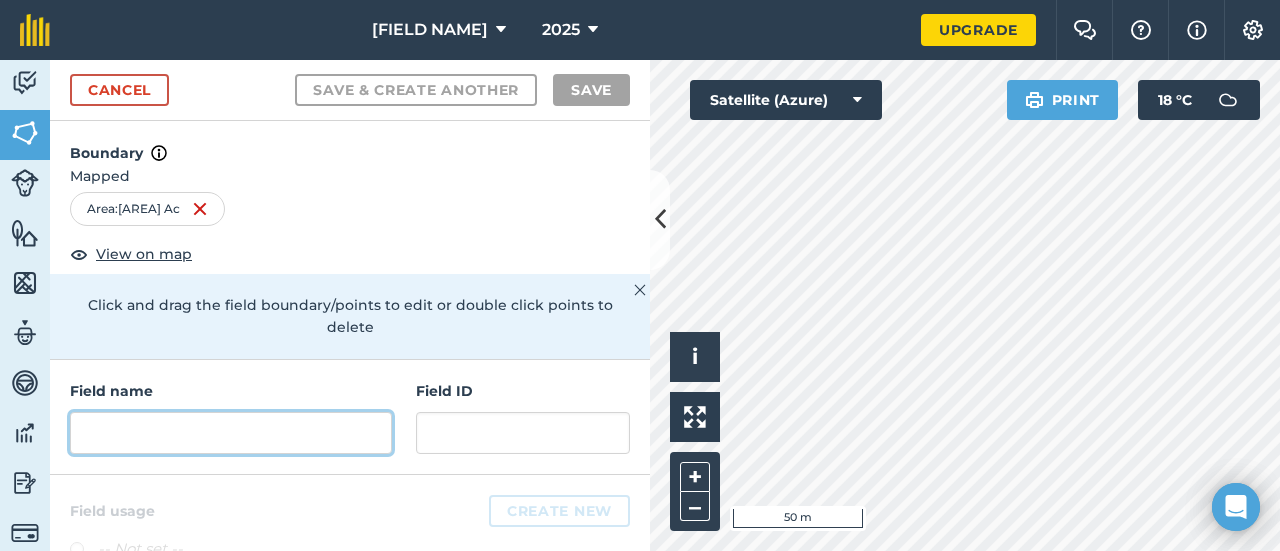 click at bounding box center [231, 433] 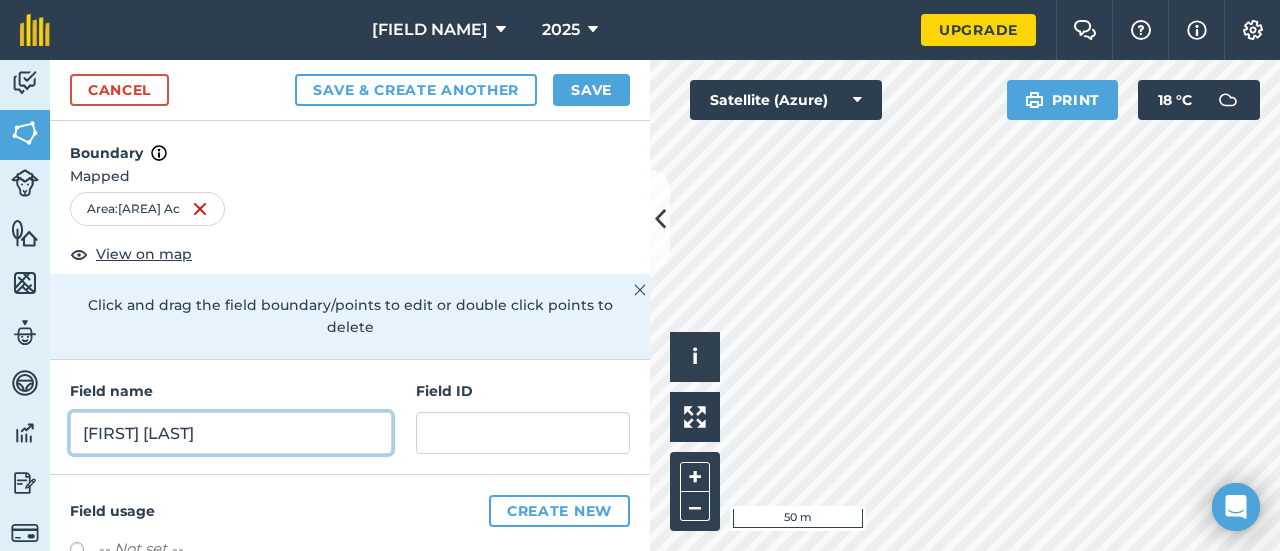 type on "[FIRST] [LAST]" 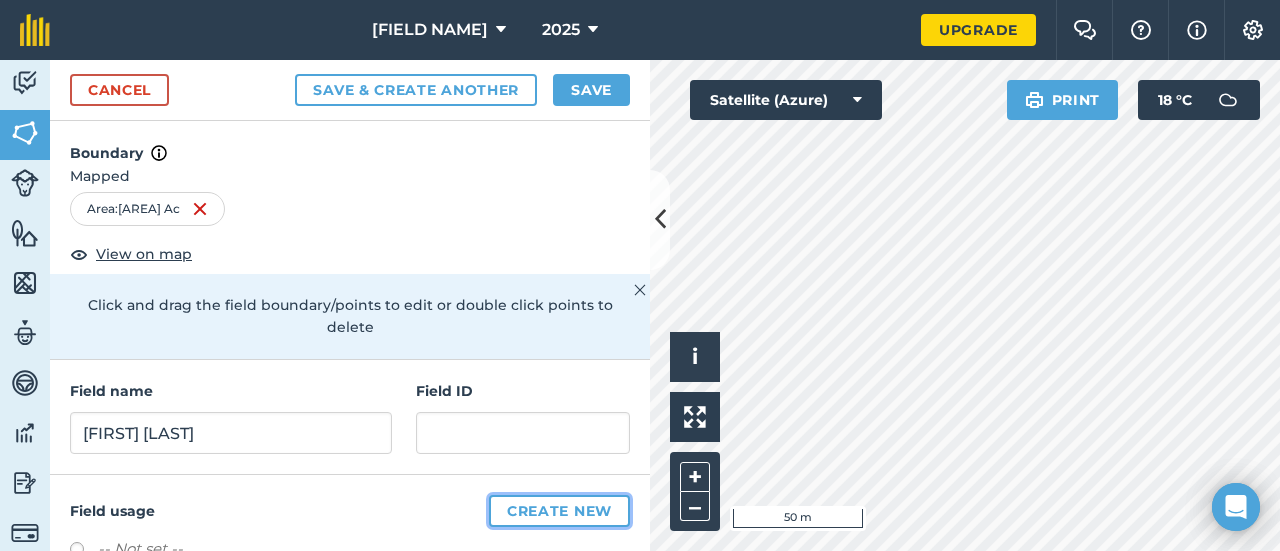 click on "Create new" at bounding box center (559, 511) 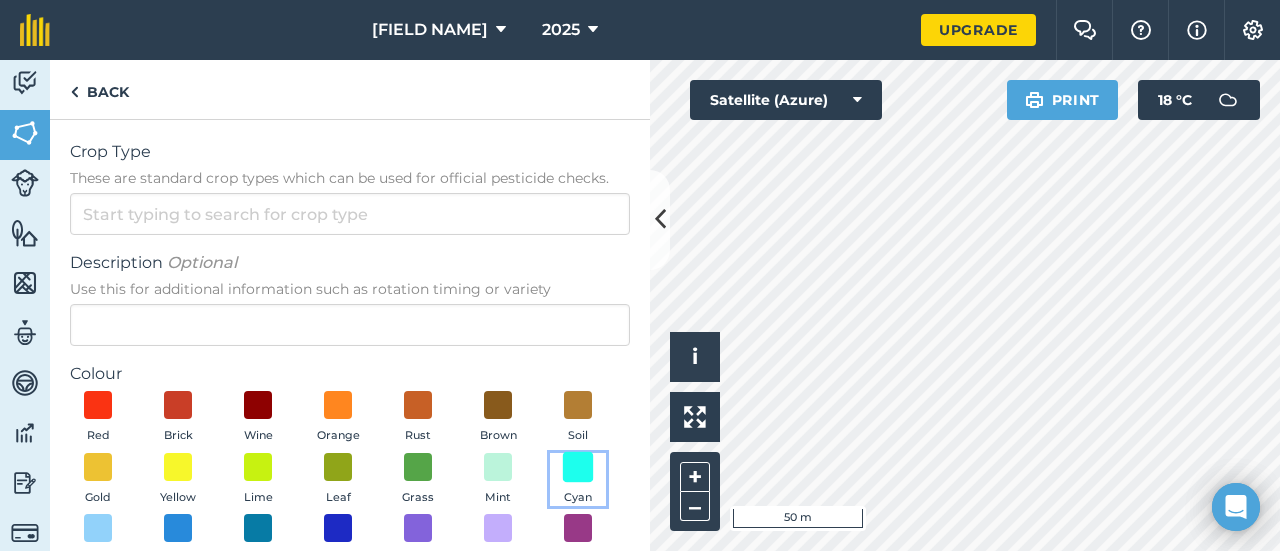 click at bounding box center [578, 466] 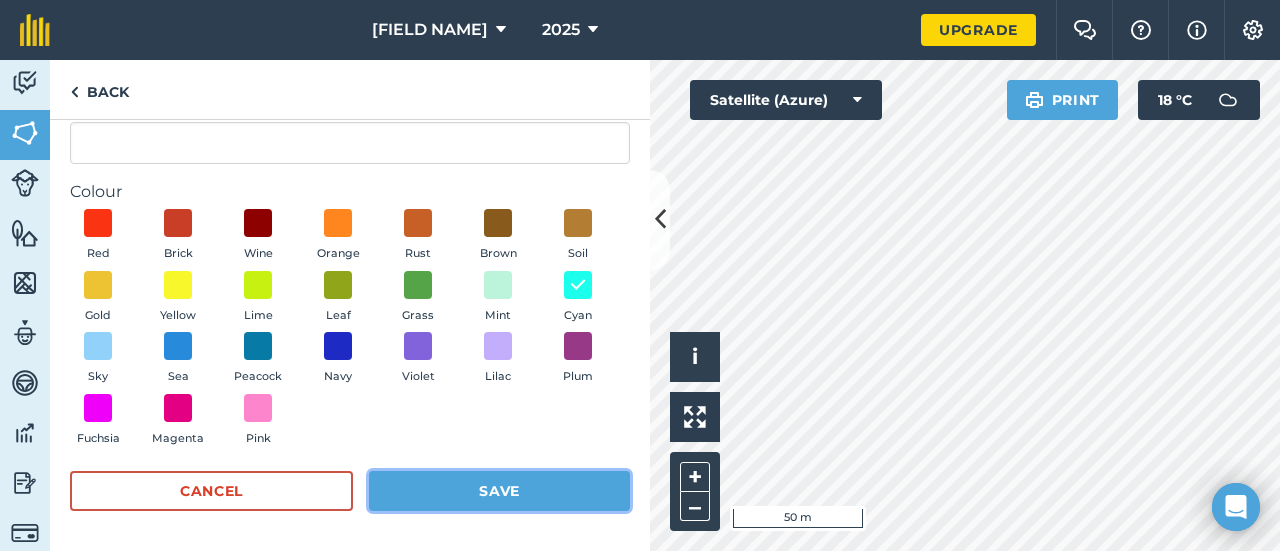 click on "Save" at bounding box center (499, 491) 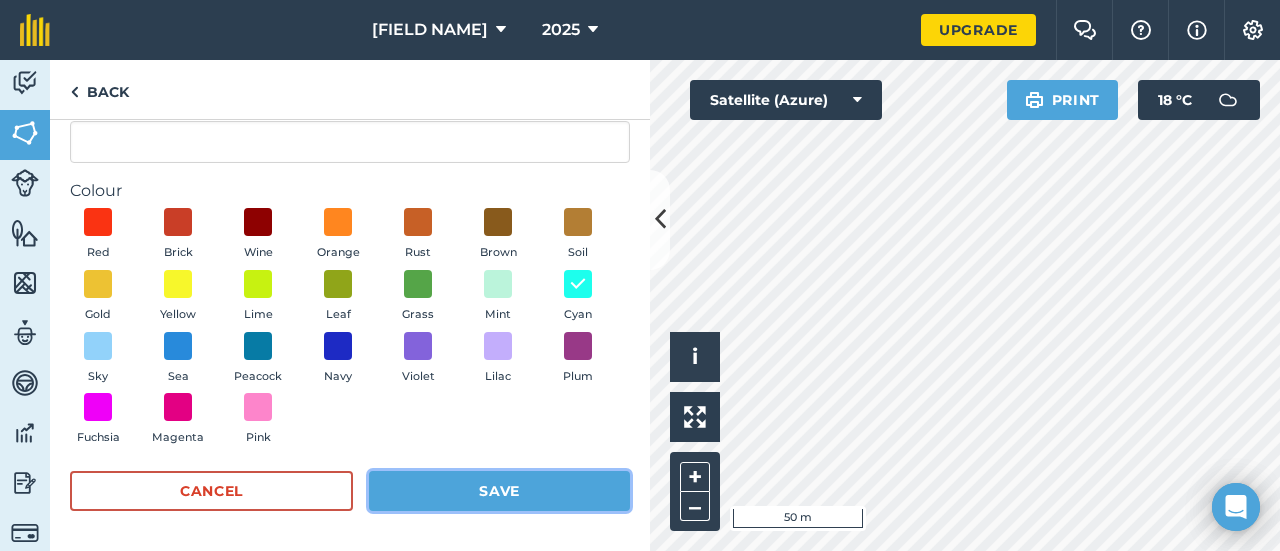 click on "Save" at bounding box center (499, 491) 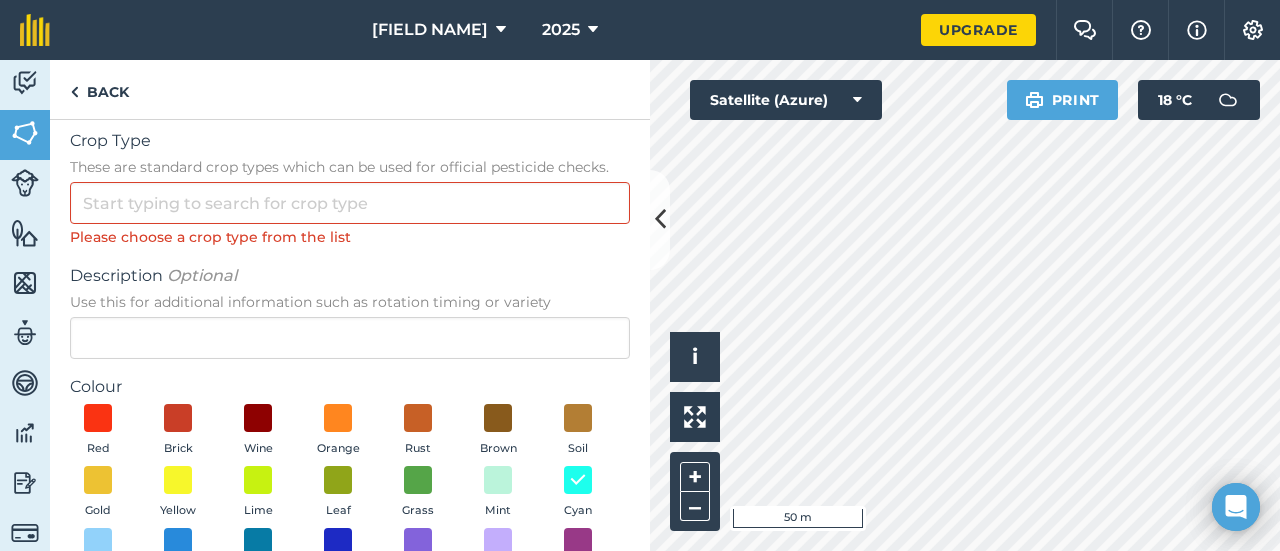 scroll, scrollTop: 6, scrollLeft: 0, axis: vertical 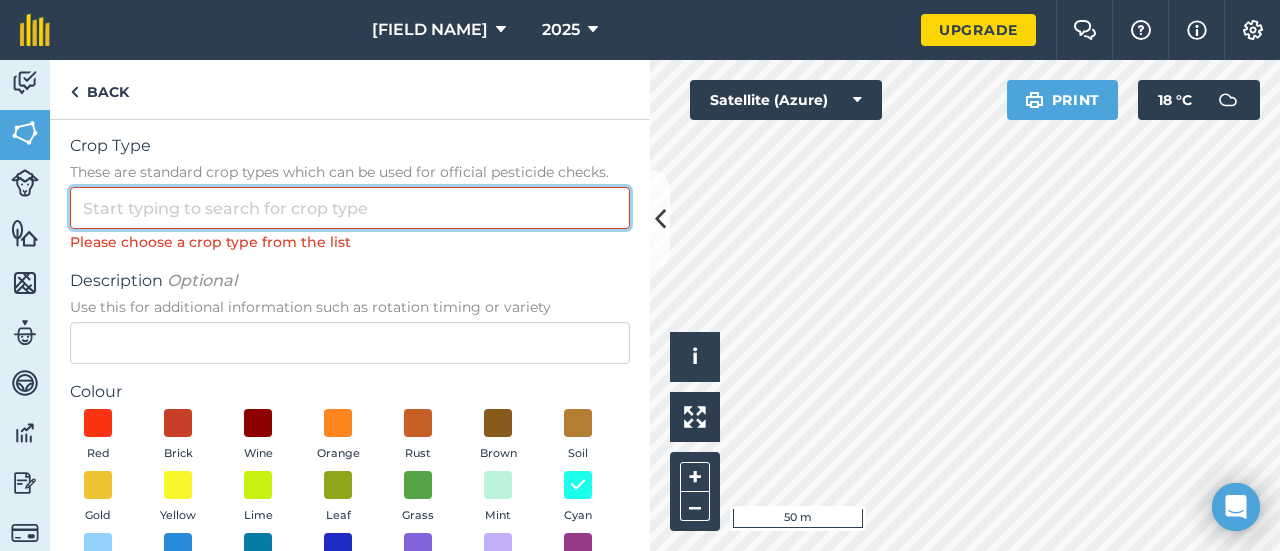 click on "Crop Type These are standard crop types which can be used for official pesticide checks." at bounding box center (350, 208) 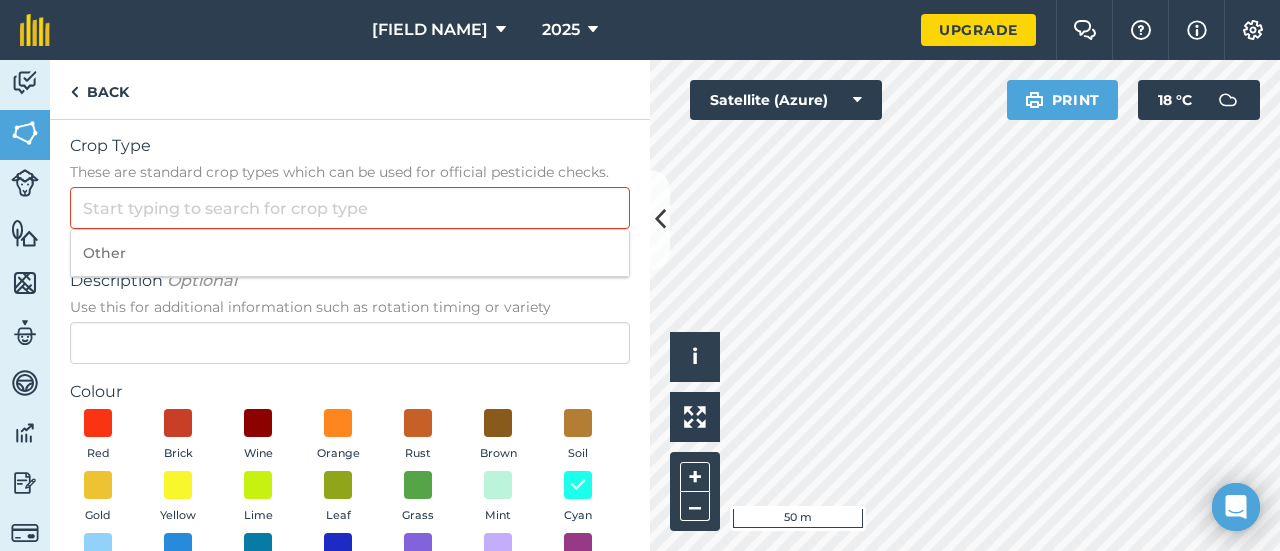 click on "Other" at bounding box center [350, 253] 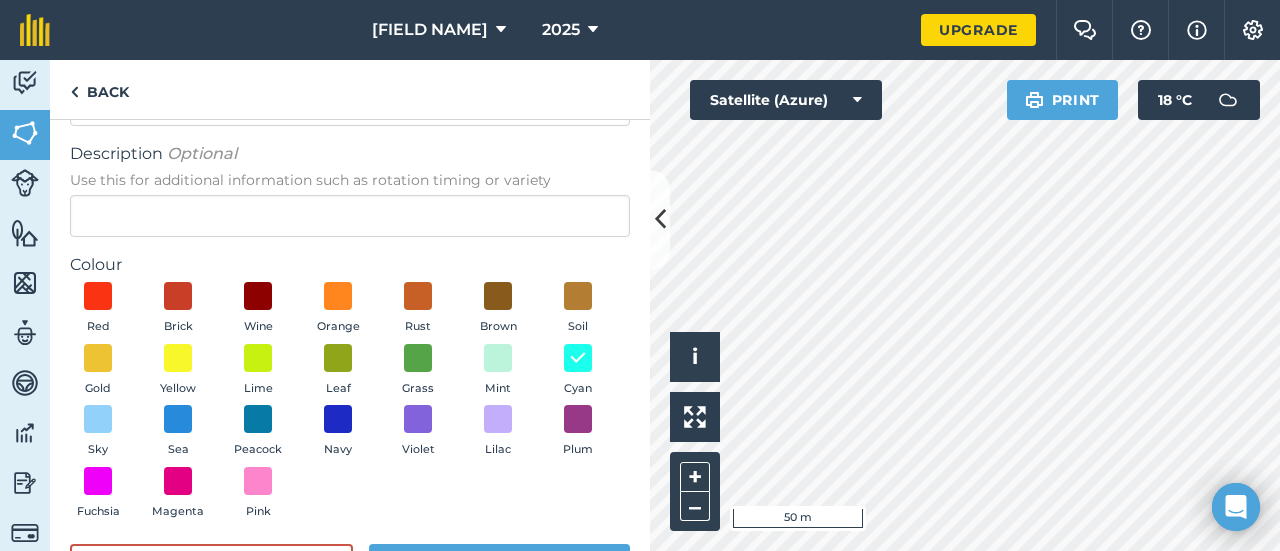 scroll, scrollTop: 156, scrollLeft: 0, axis: vertical 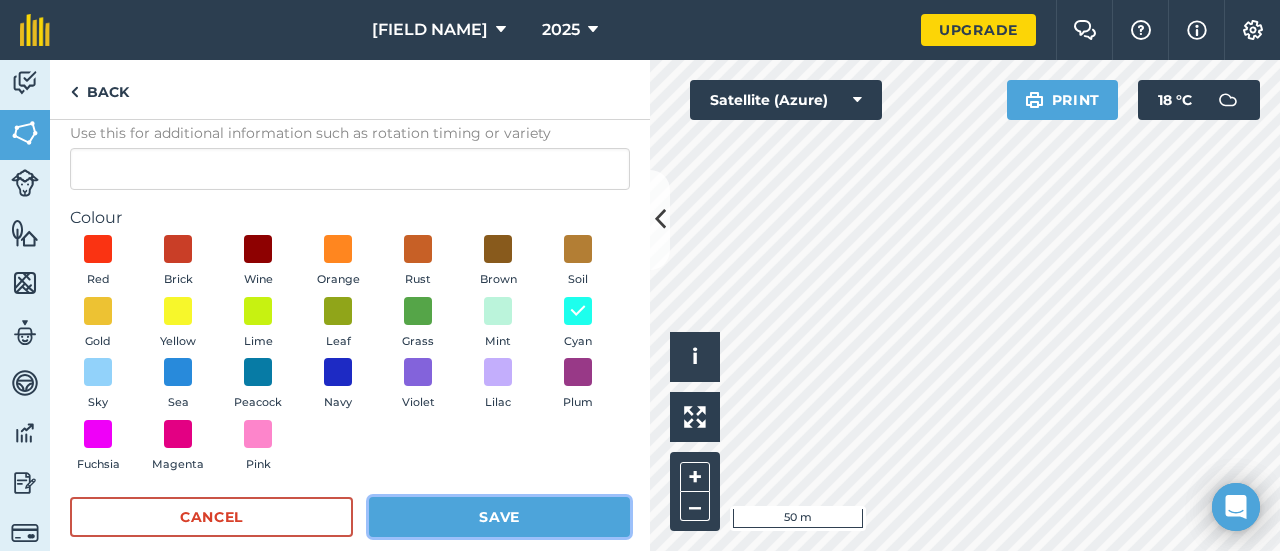 click on "Save" at bounding box center (499, 517) 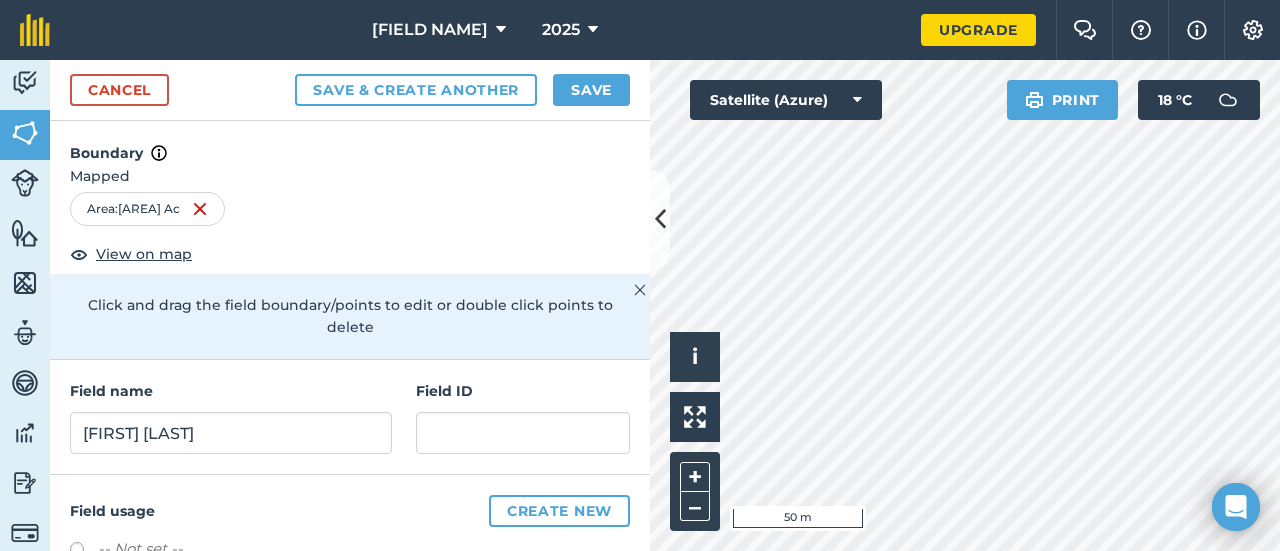 radio on "true" 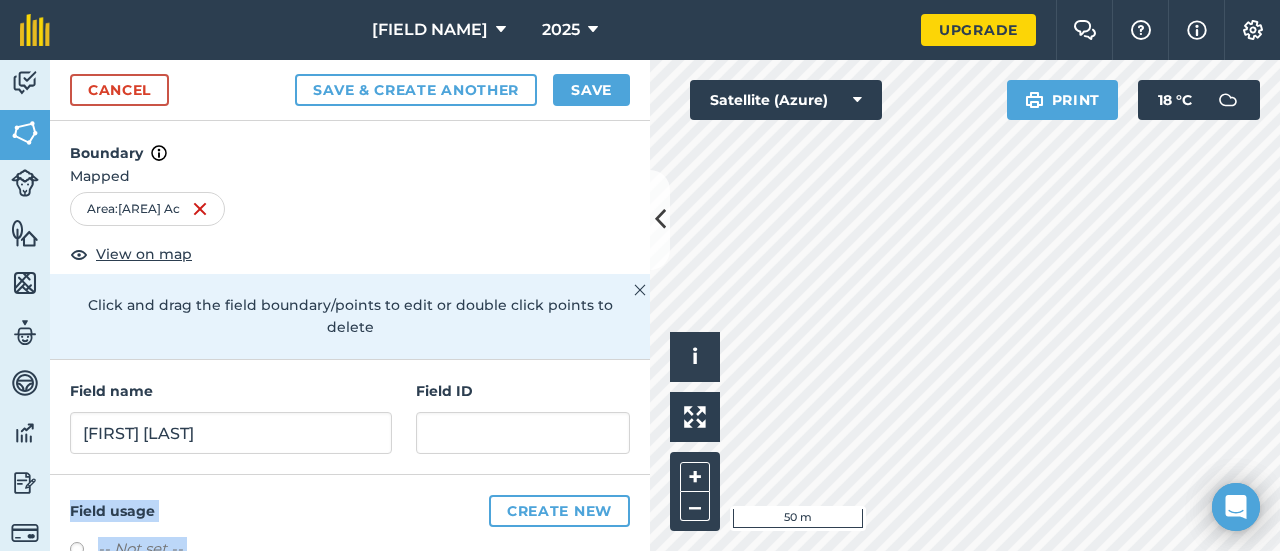 drag, startPoint x: 644, startPoint y: 339, endPoint x: 659, endPoint y: 250, distance: 90.255196 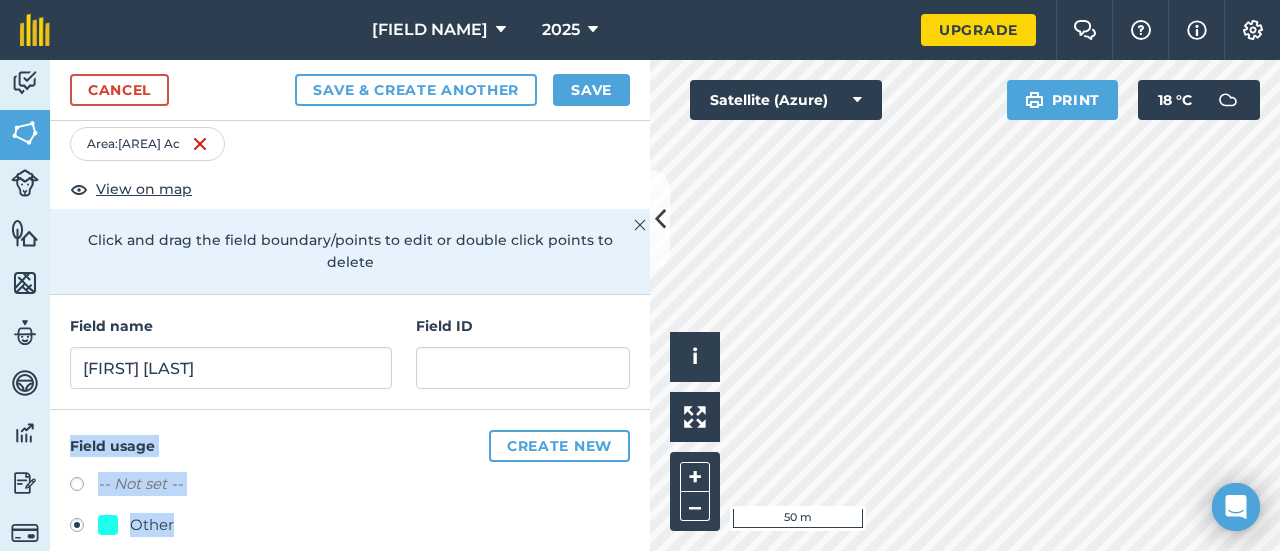 scroll, scrollTop: 86, scrollLeft: 0, axis: vertical 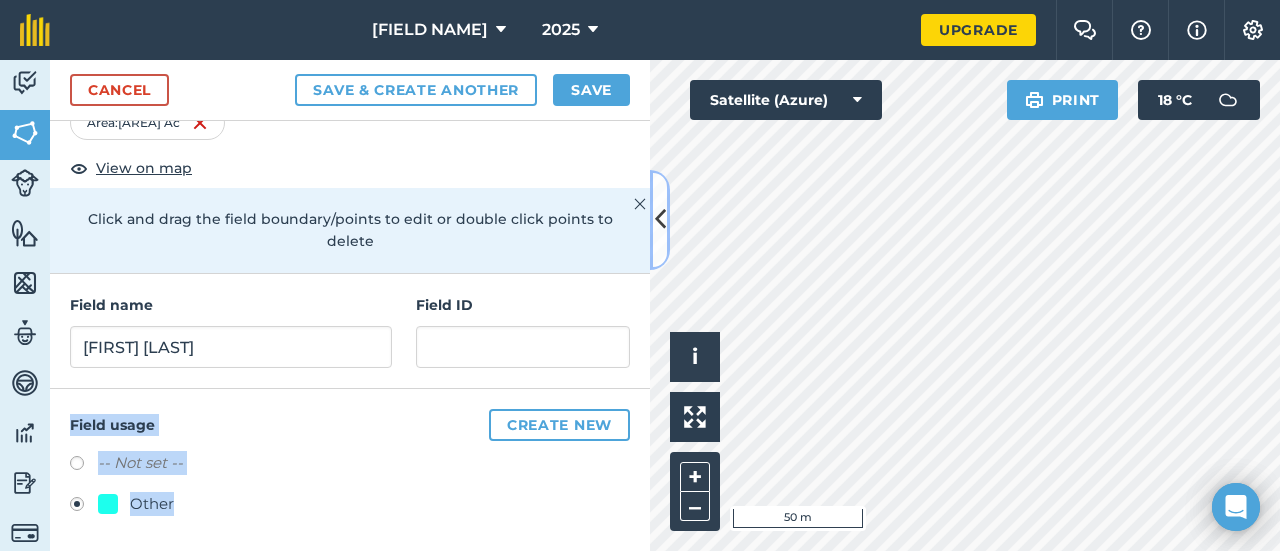 click at bounding box center [660, 220] 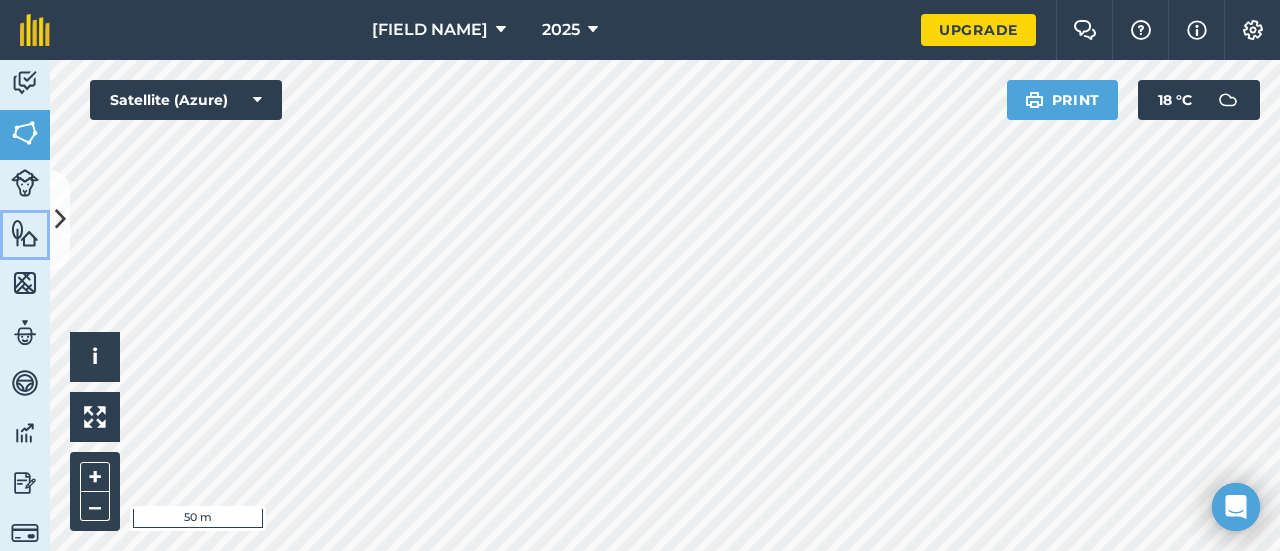 click at bounding box center (25, 233) 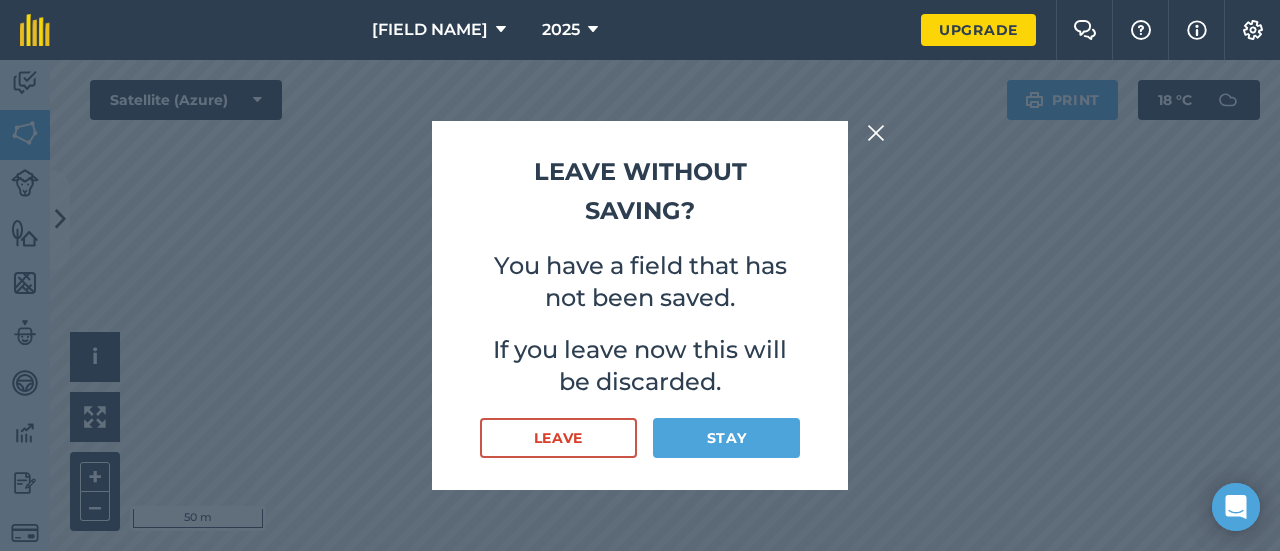click at bounding box center (876, 133) 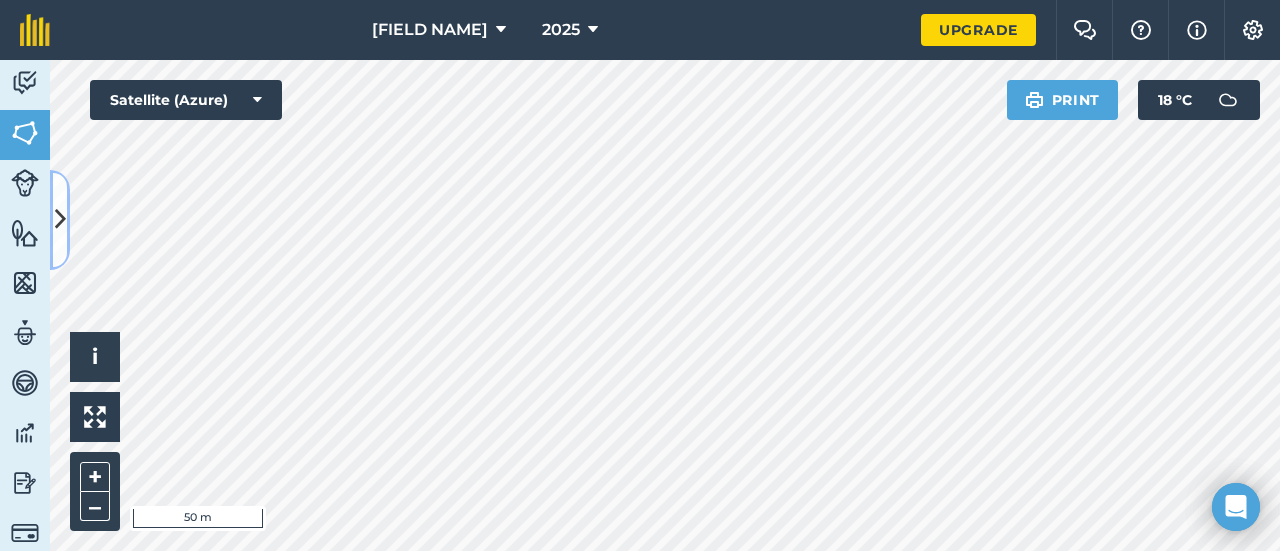 click at bounding box center [60, 220] 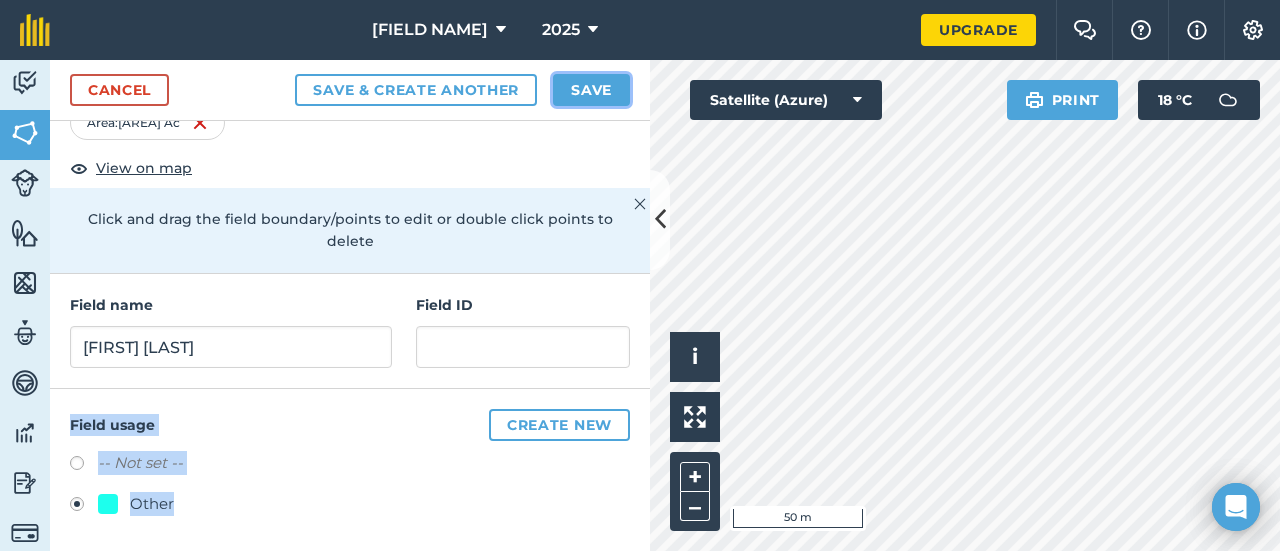 click on "Save" at bounding box center [591, 90] 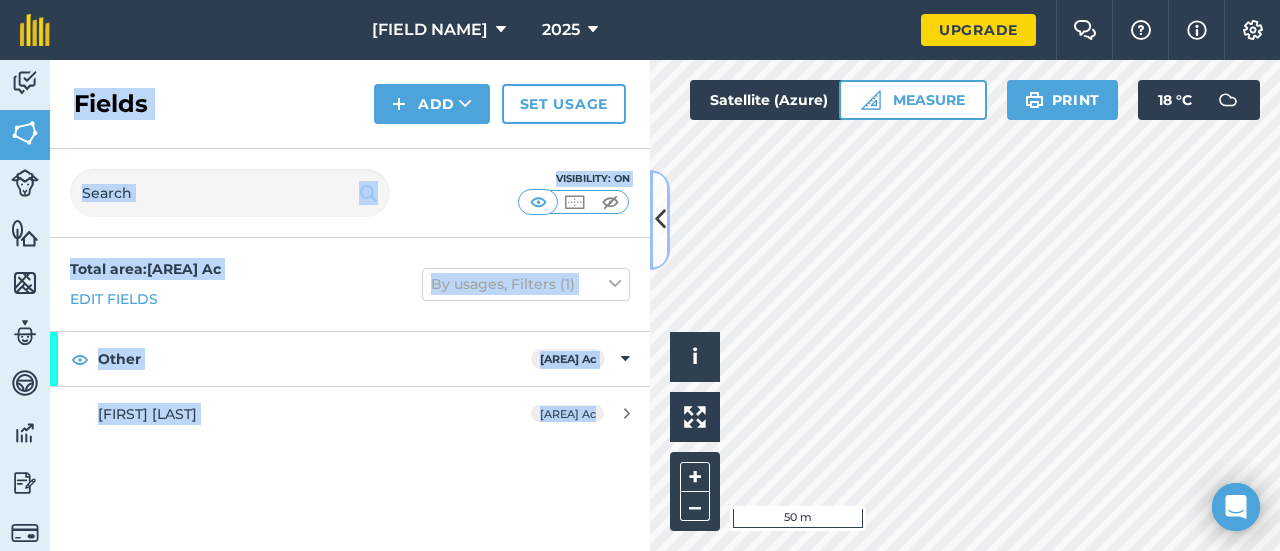 click at bounding box center [660, 220] 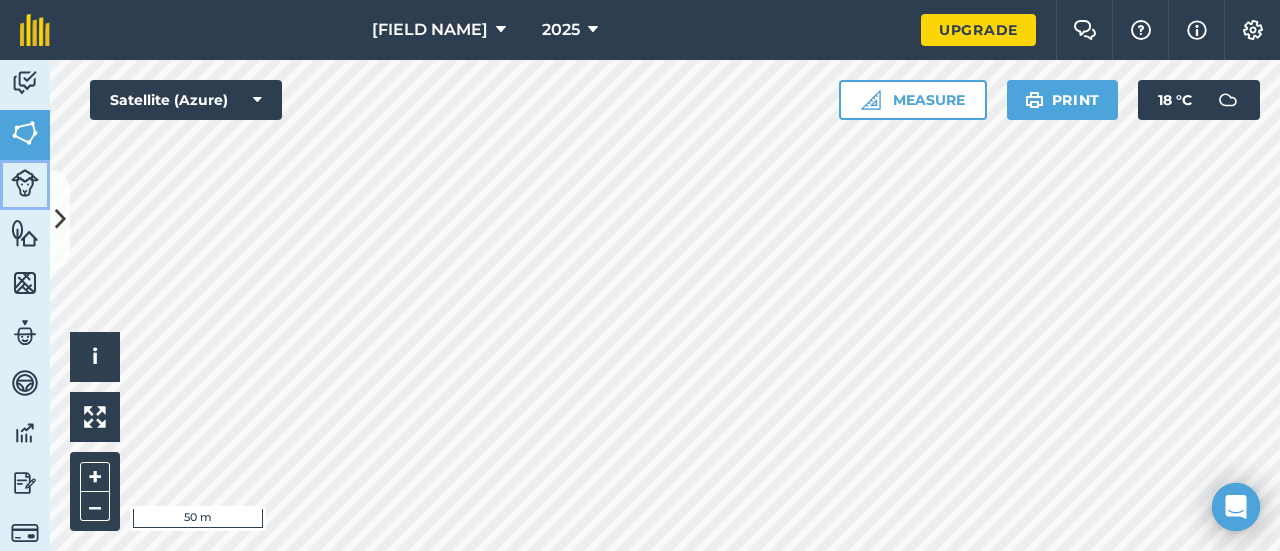 click at bounding box center [25, 183] 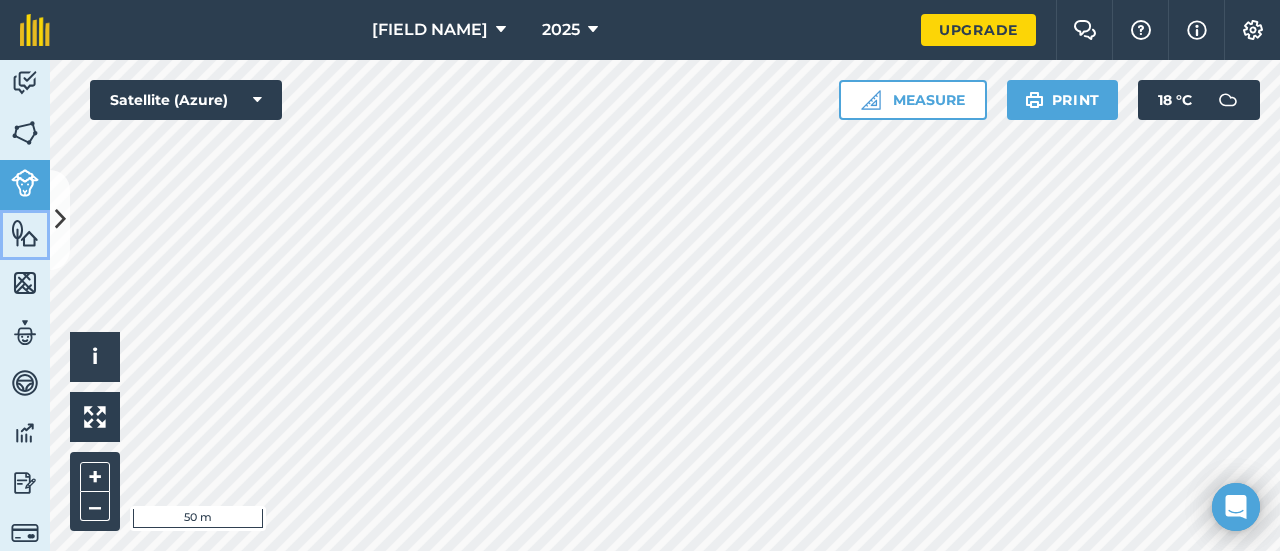 click at bounding box center [25, 233] 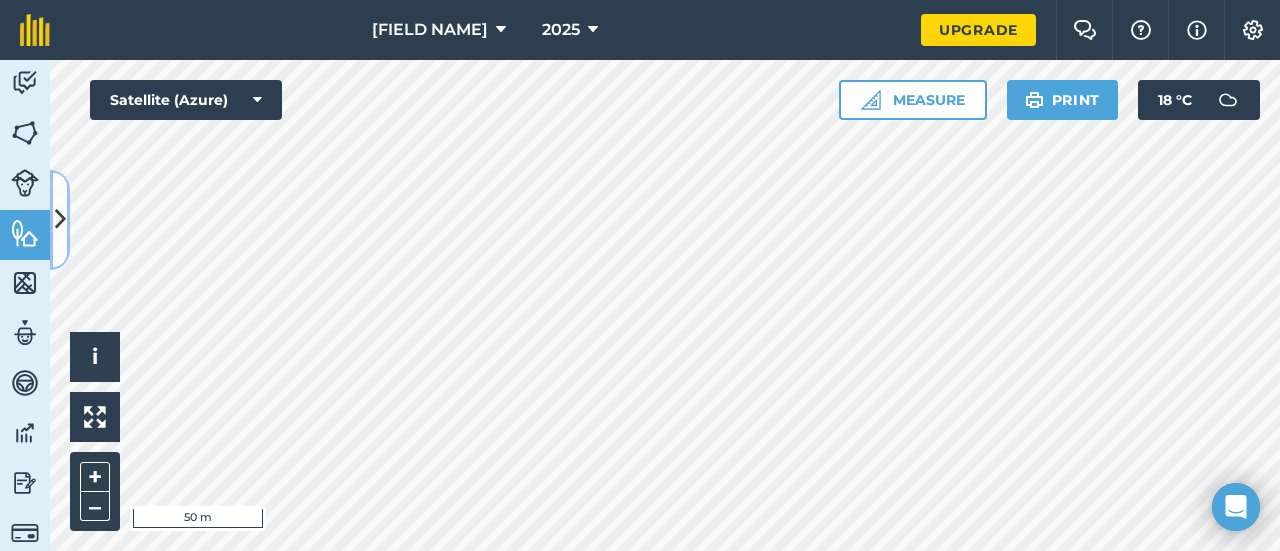click at bounding box center [60, 220] 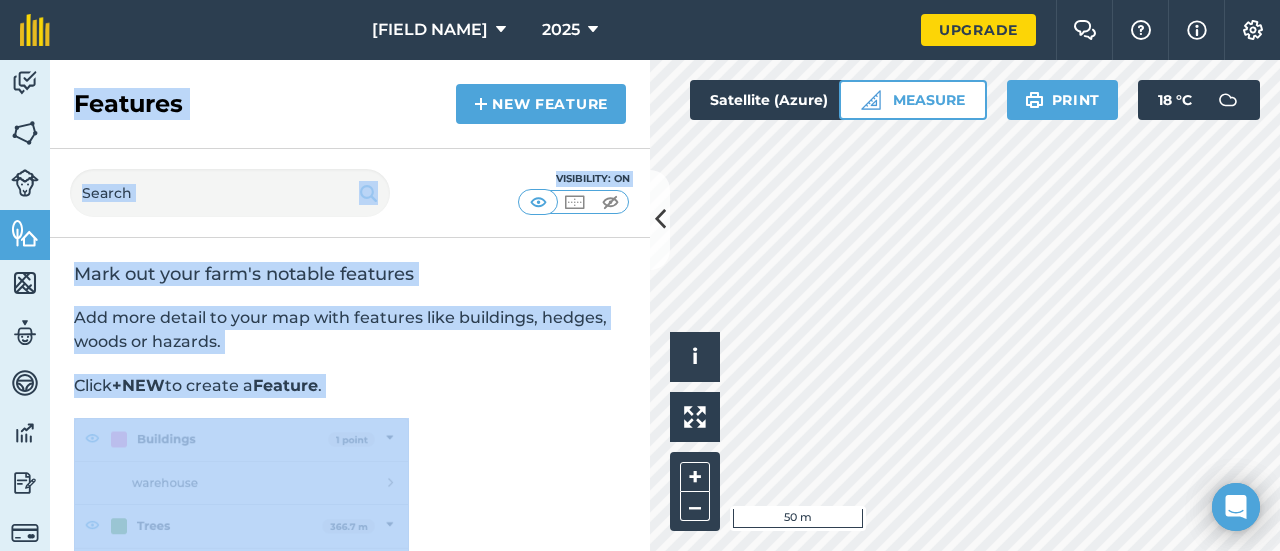 click on "Mark out your farm's notable features" at bounding box center [350, 274] 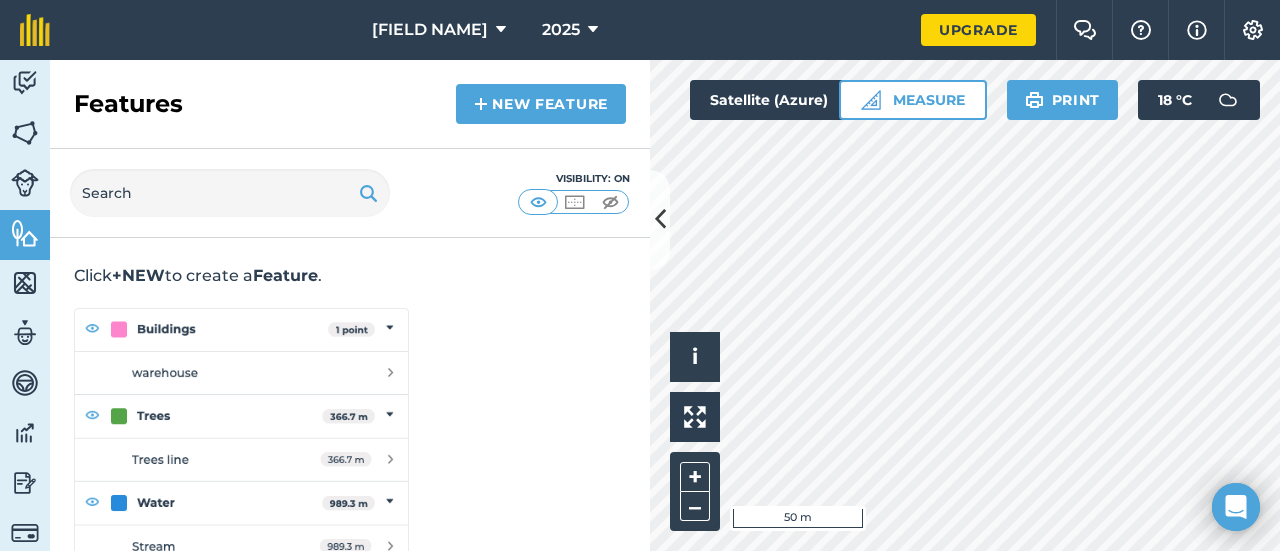 scroll, scrollTop: 111, scrollLeft: 0, axis: vertical 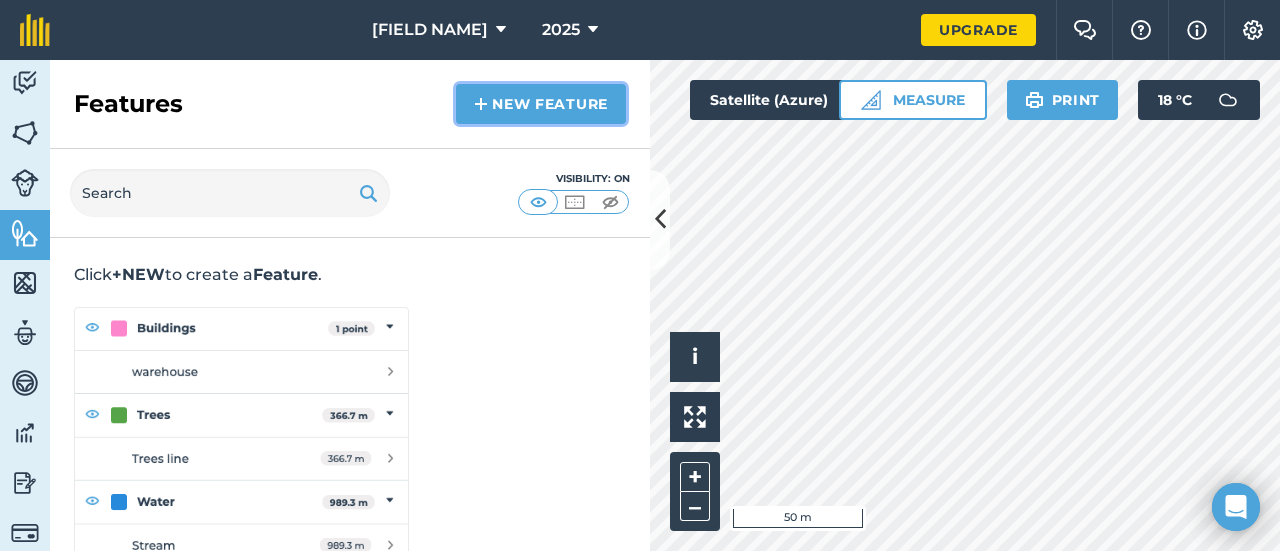 click on "New feature" at bounding box center (541, 104) 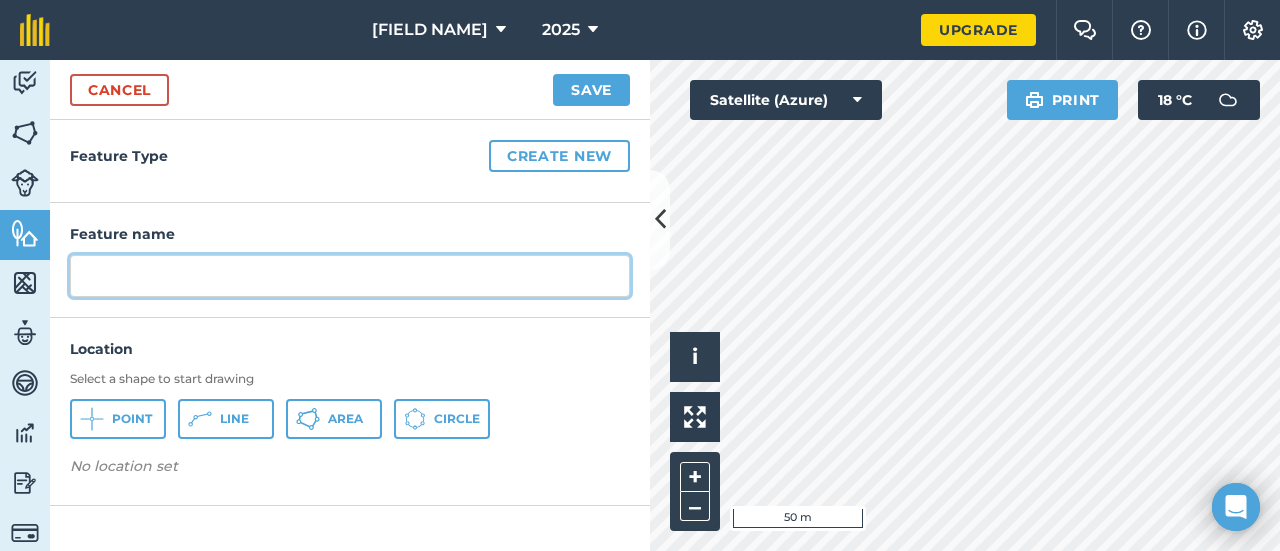 click at bounding box center [350, 276] 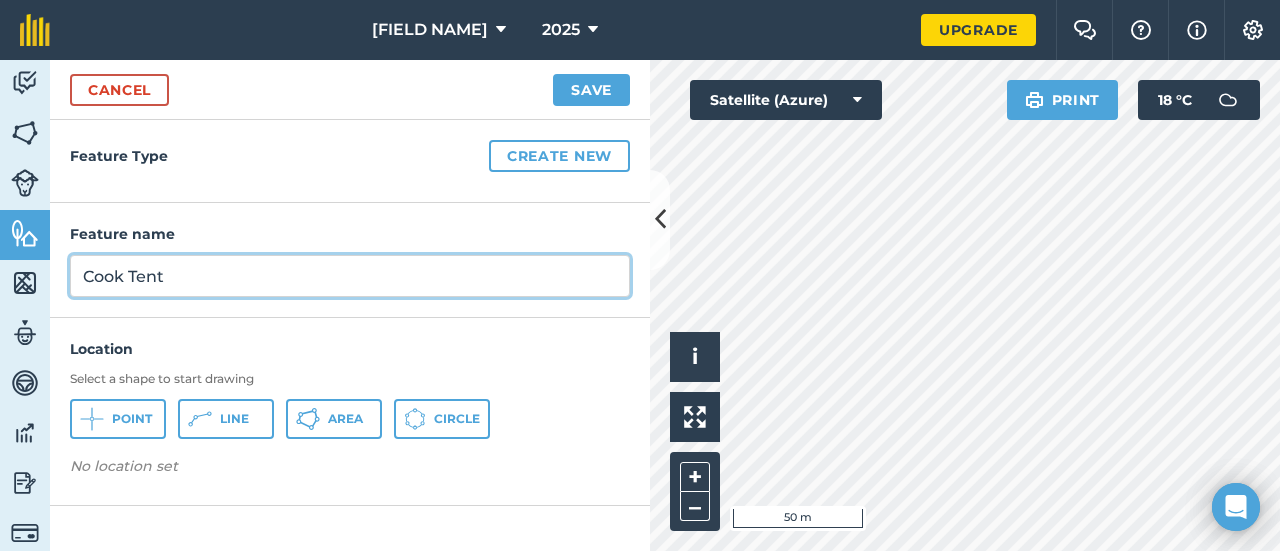 type on "Cook Tent" 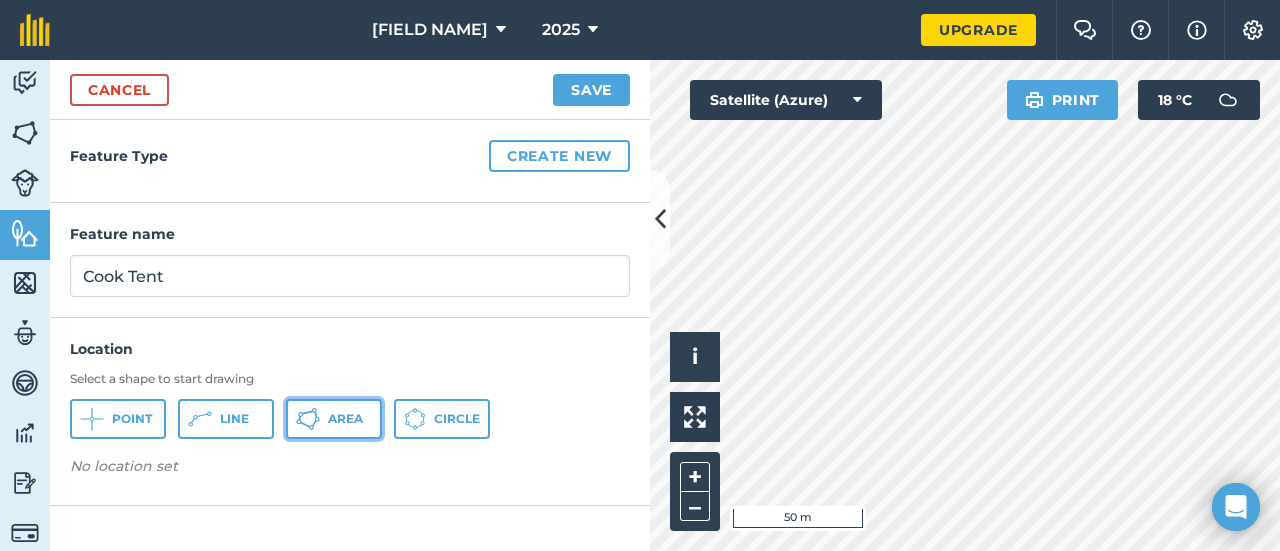 click on "Area" at bounding box center (345, 419) 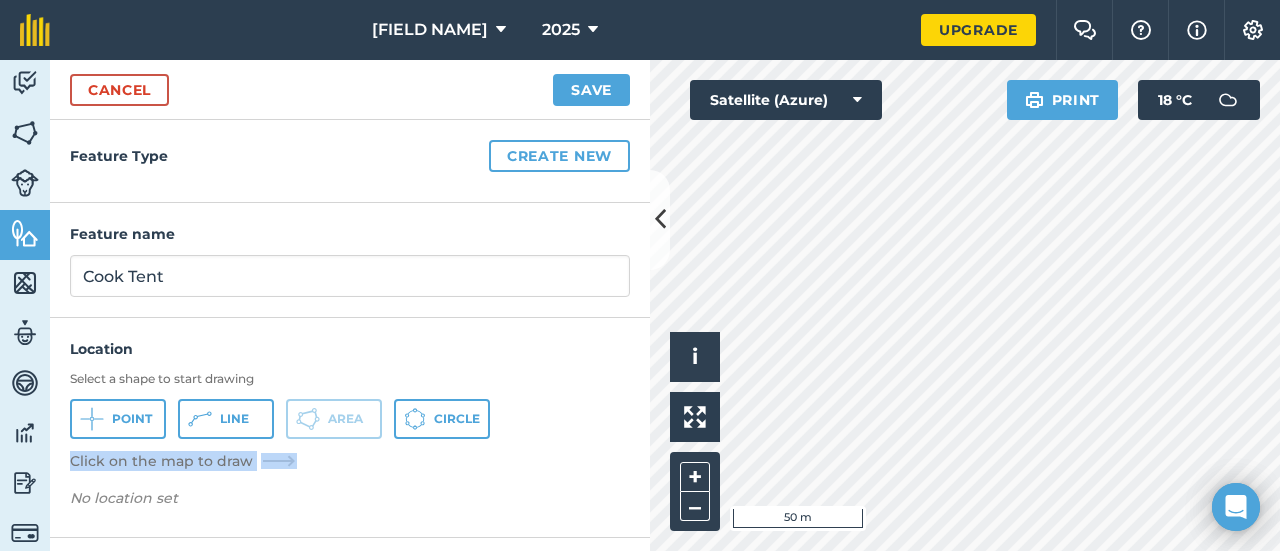drag, startPoint x: 544, startPoint y: 430, endPoint x: 529, endPoint y: 398, distance: 35.341194 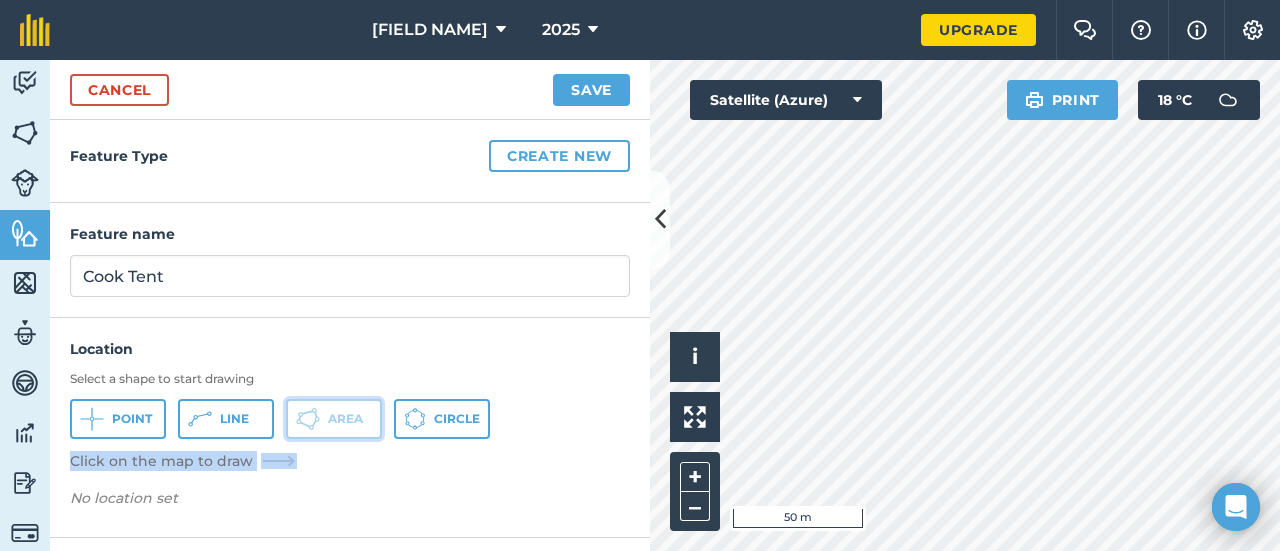 click on "Area" at bounding box center (334, 419) 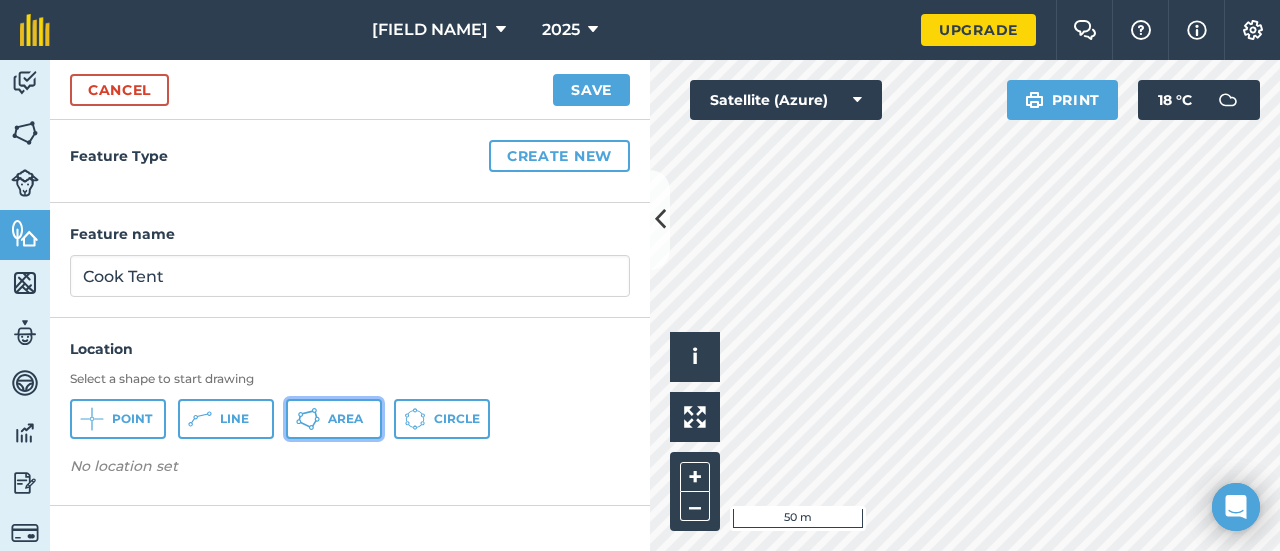 click on "Area" at bounding box center (334, 419) 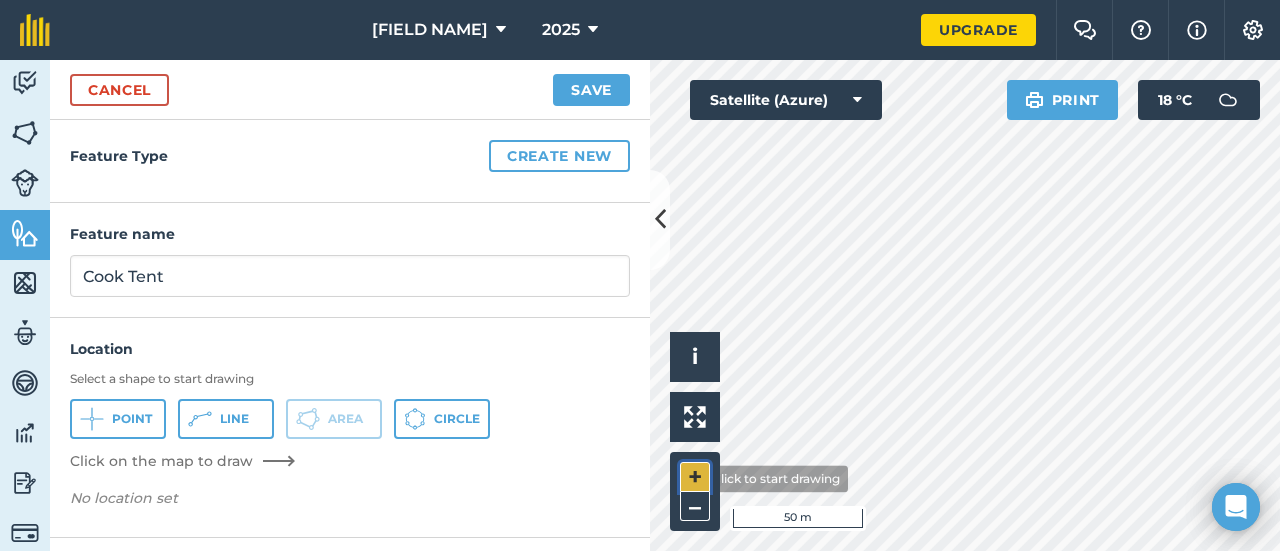 click on "+" at bounding box center [695, 477] 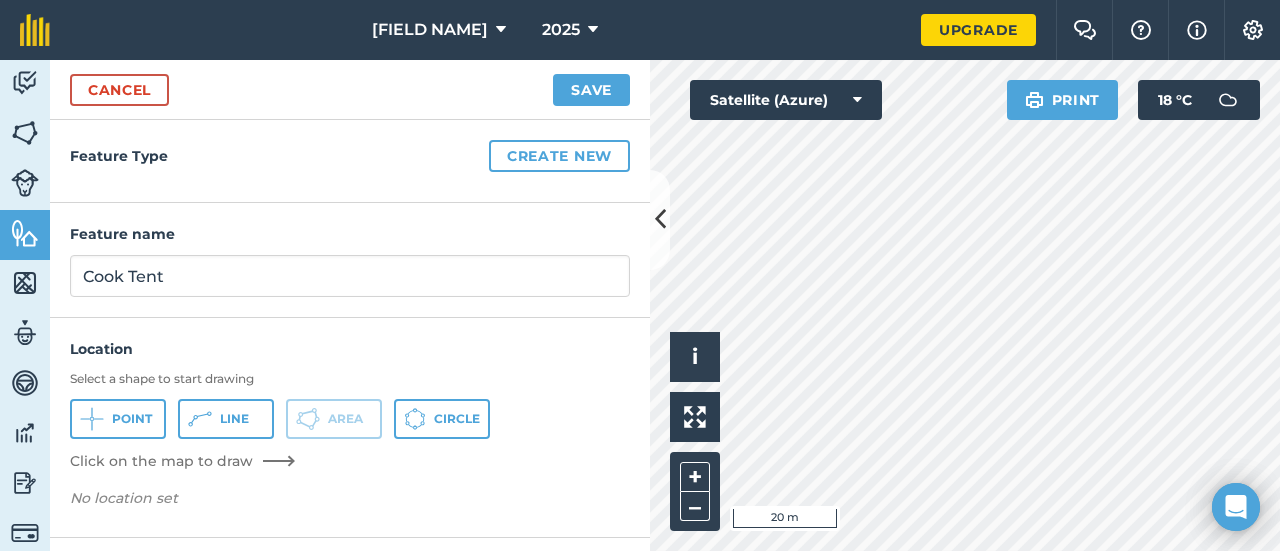 click on "Activity Fields Livestock Features Maps Team Vehicles Data Reporting Billing Tutorials Tutorials Cancel Save Feature Type Create new Feature name Cook Tent Location Select a shape to start drawing Point Line Area Circle Click on the map to draw No location set Click to start drawing i © 2025 TomTom, Microsoft 20 m + – Satellite (Azure) Print 18 ° C" at bounding box center (640, 305) 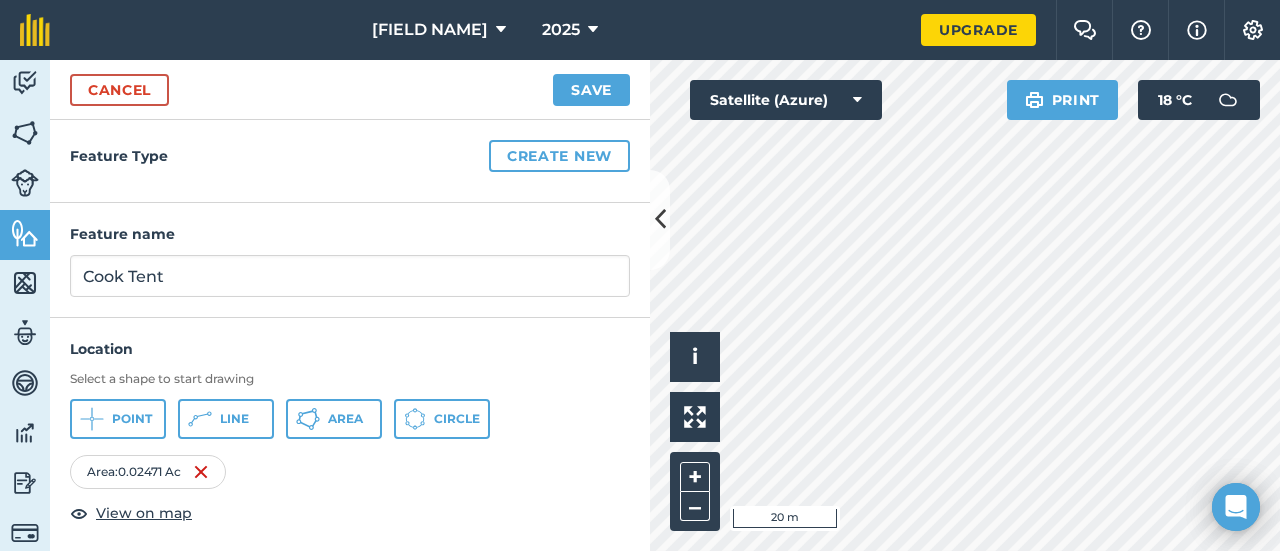 scroll, scrollTop: 5, scrollLeft: 0, axis: vertical 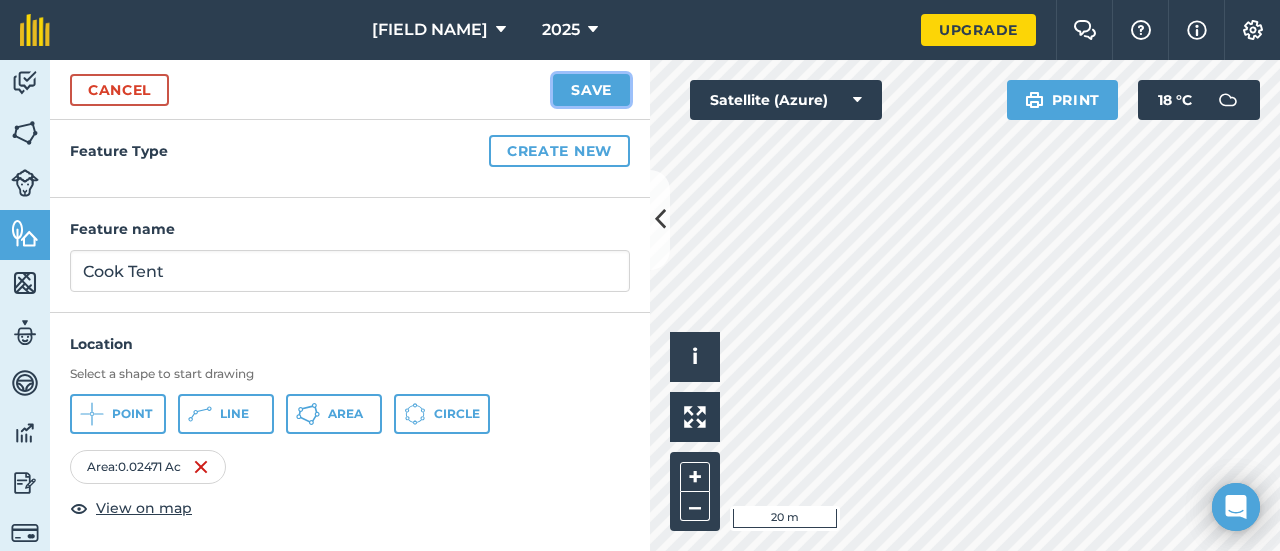 click on "Save" at bounding box center (591, 90) 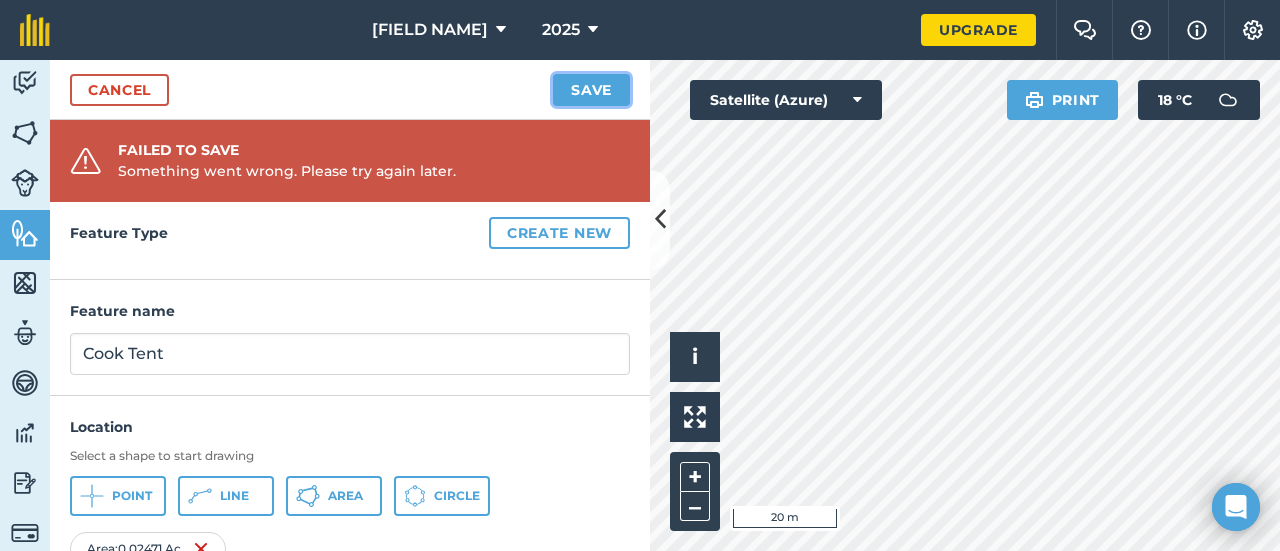 click on "Save" at bounding box center (591, 90) 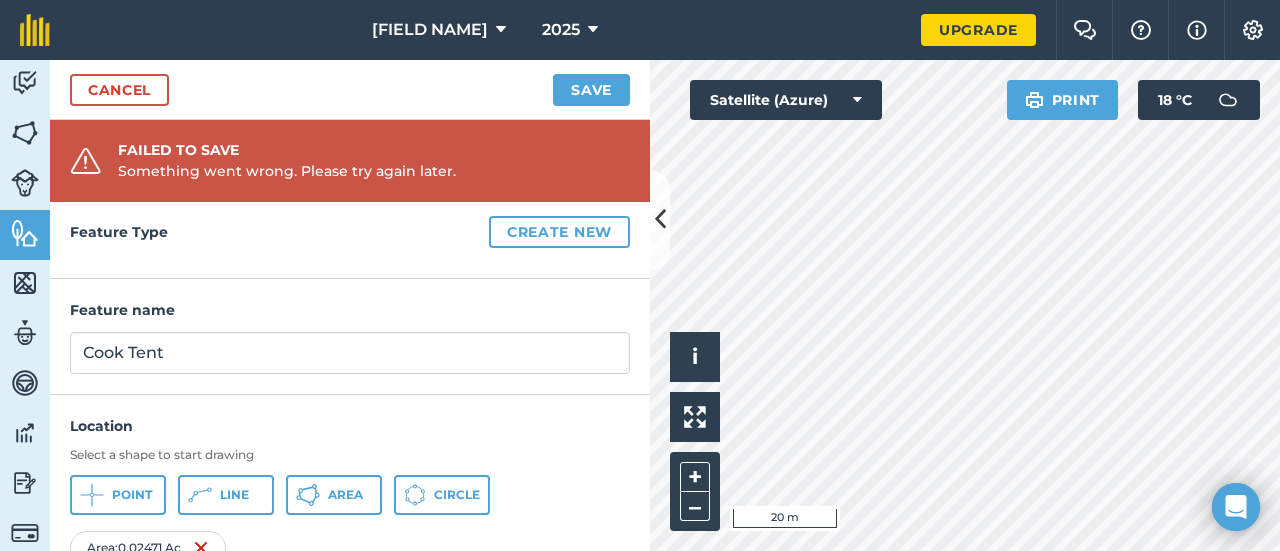 scroll, scrollTop: 0, scrollLeft: 0, axis: both 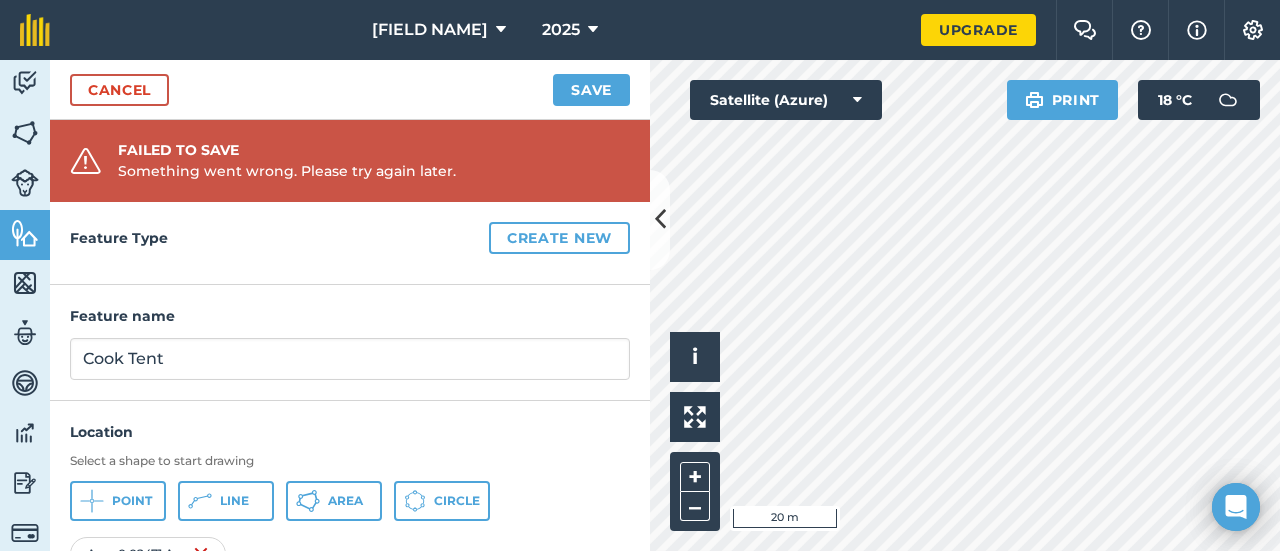 click on "Feature name Cook Tent" at bounding box center [350, 342] 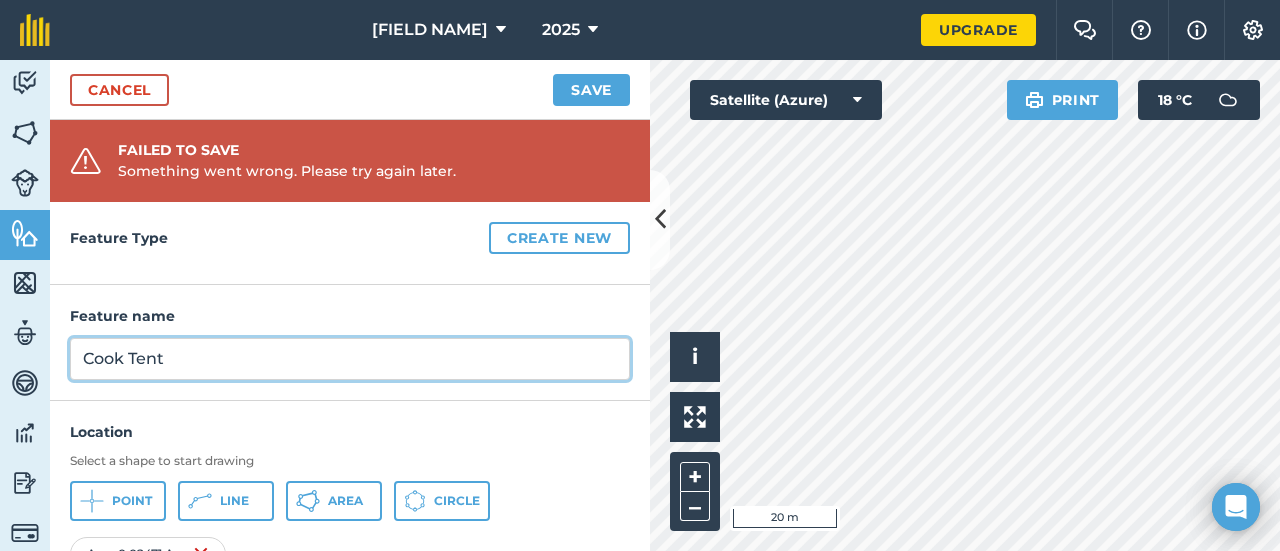 click on "Cook Tent" at bounding box center [350, 359] 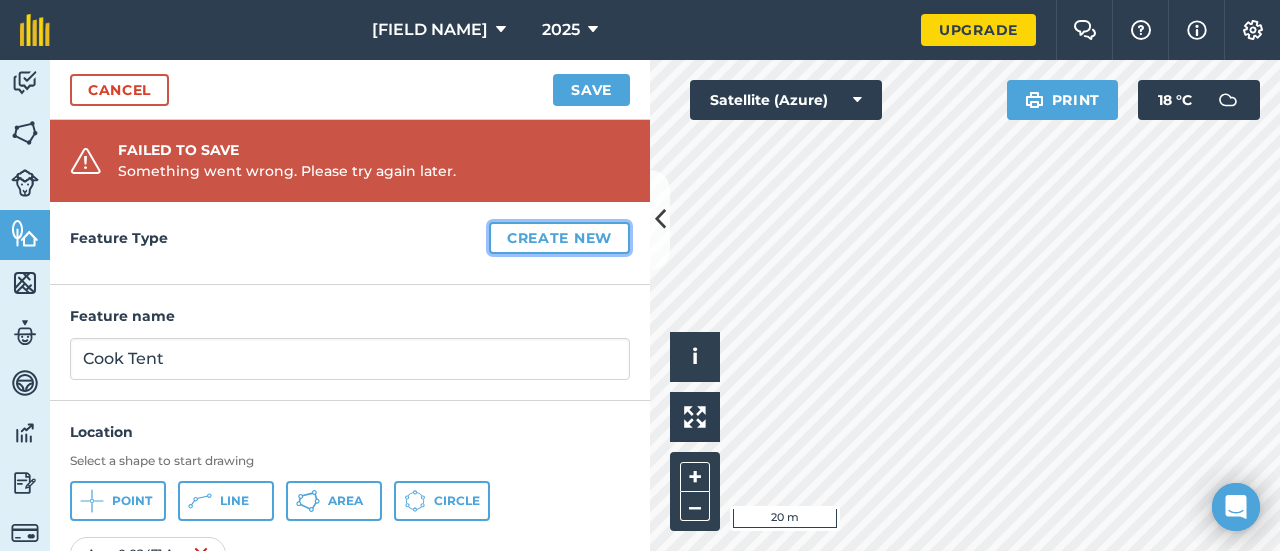 click on "Create new" at bounding box center (559, 238) 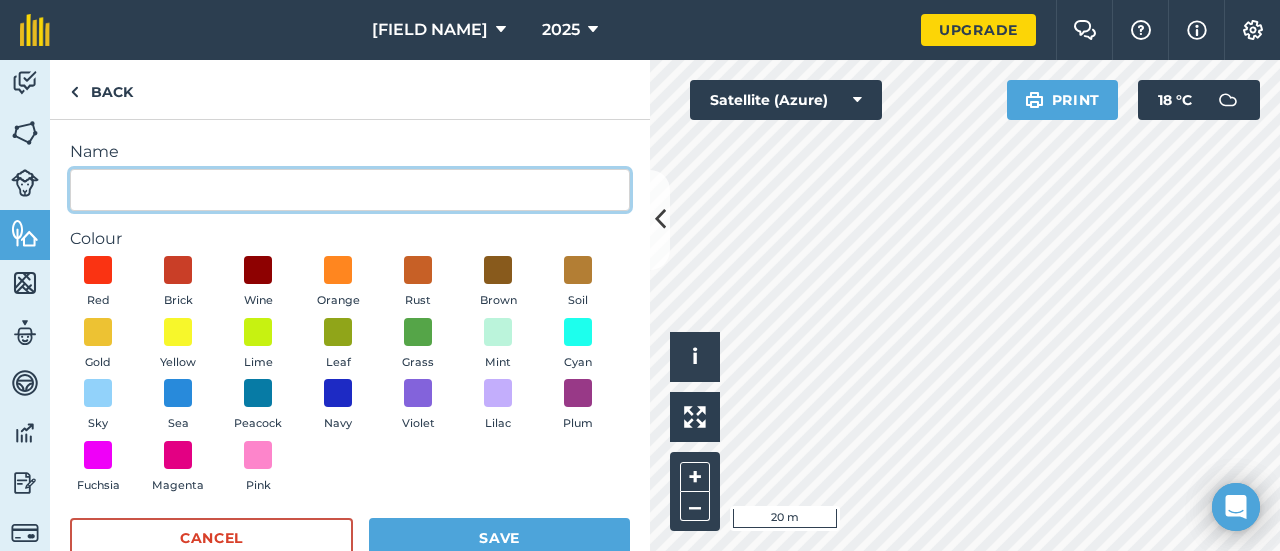 click on "Name" at bounding box center (350, 190) 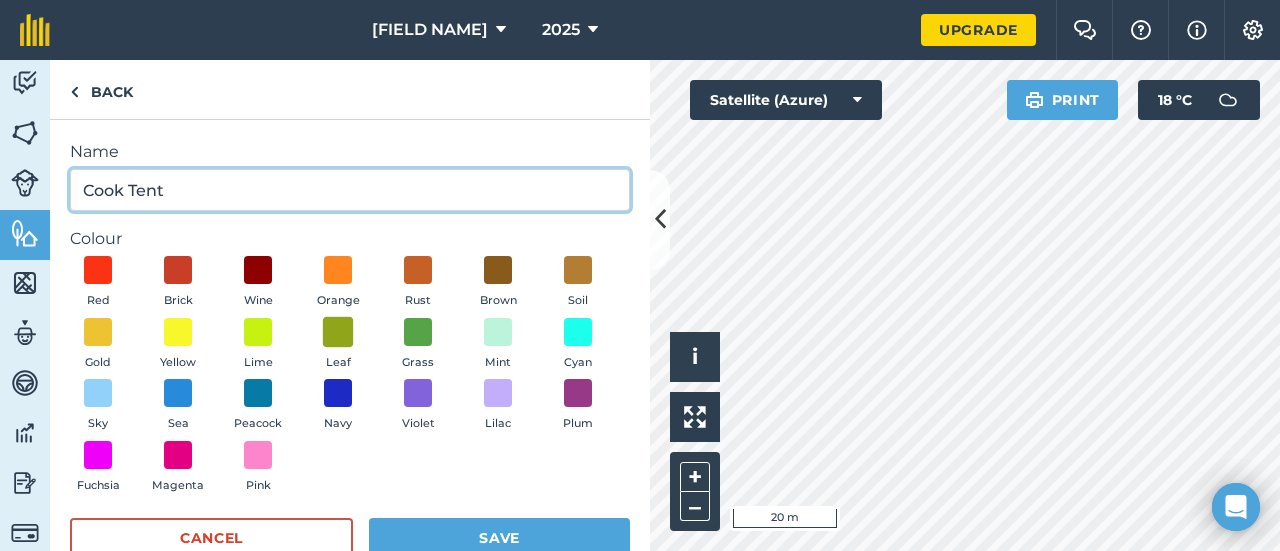 type on "Cook Tent" 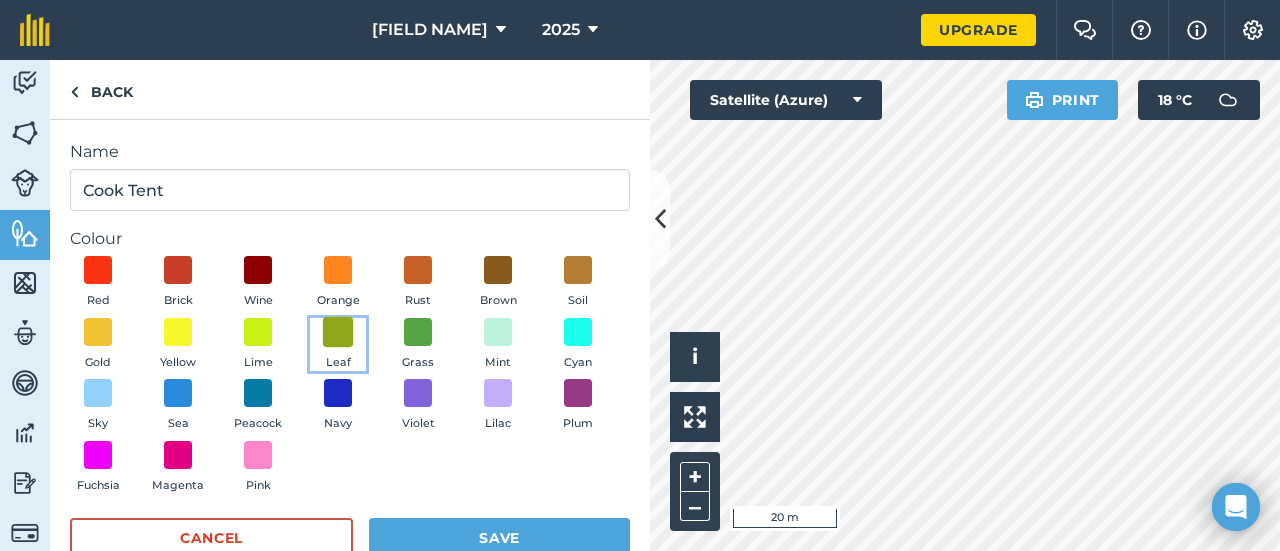 click at bounding box center (338, 331) 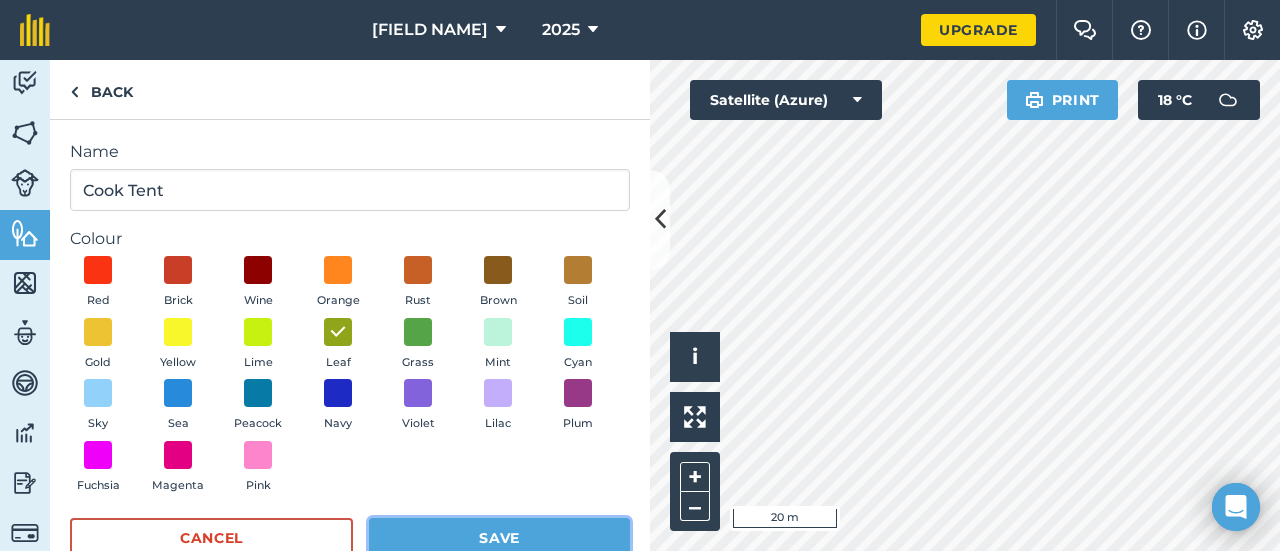 click on "Save" at bounding box center (499, 538) 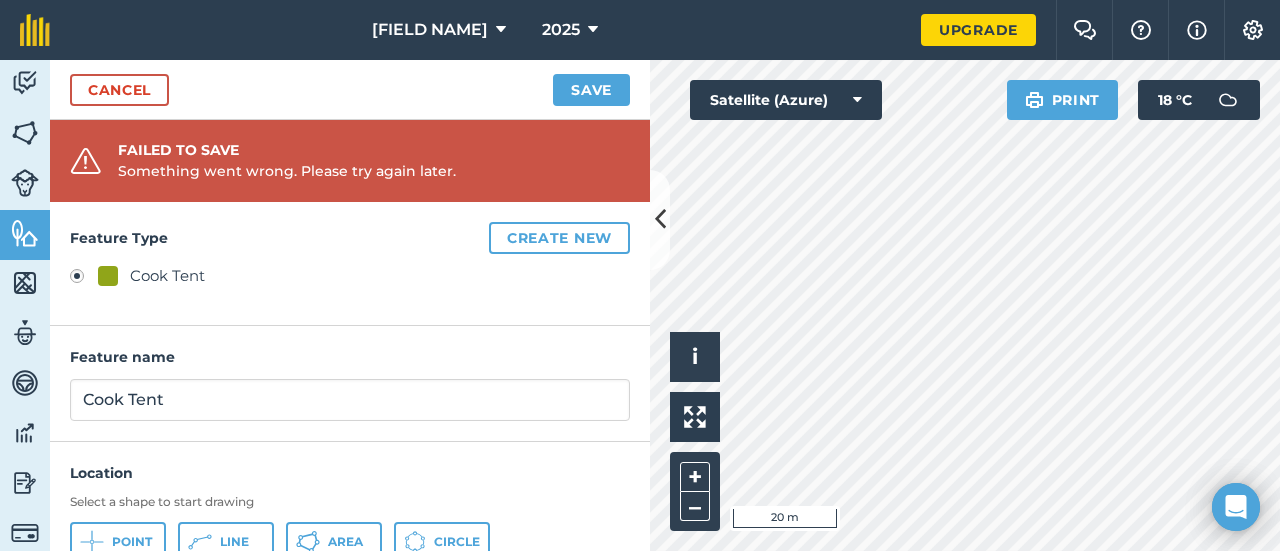 click on "Feature Type Create new Cook Tent" at bounding box center [350, 264] 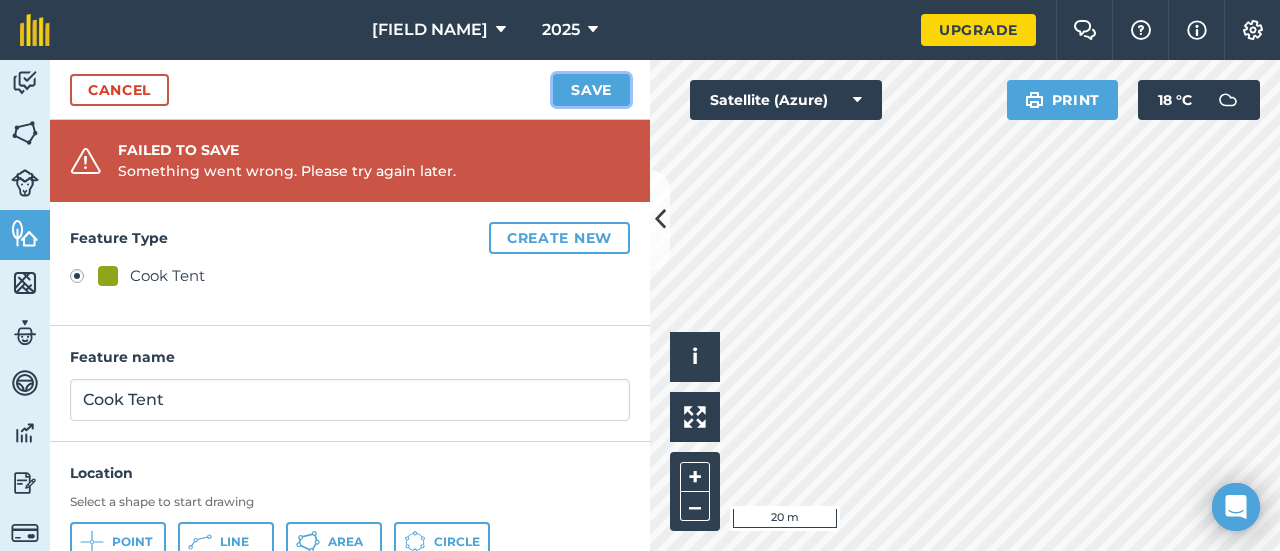 click on "Save" at bounding box center (591, 90) 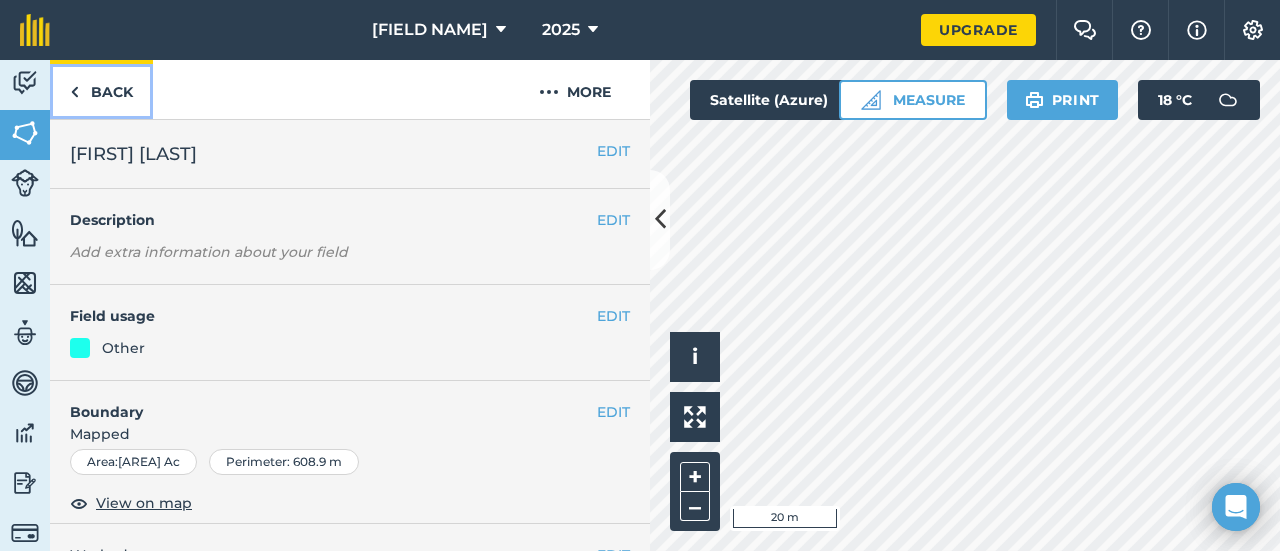 click on "Back" at bounding box center (101, 89) 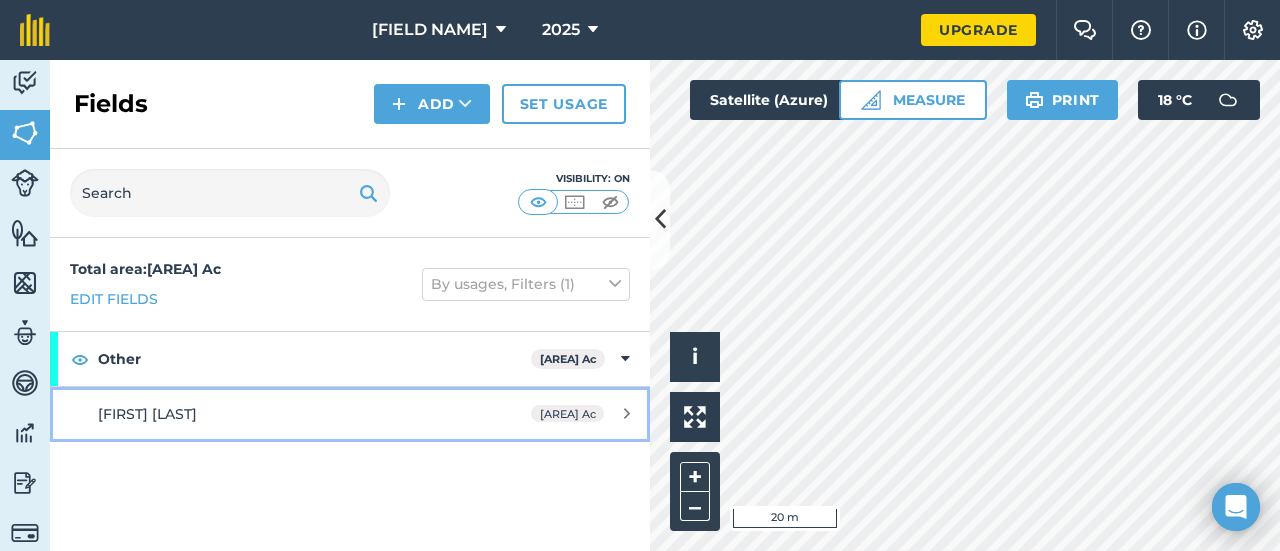 click on "[FIELD NAME] [AREA] Ac" at bounding box center (350, 414) 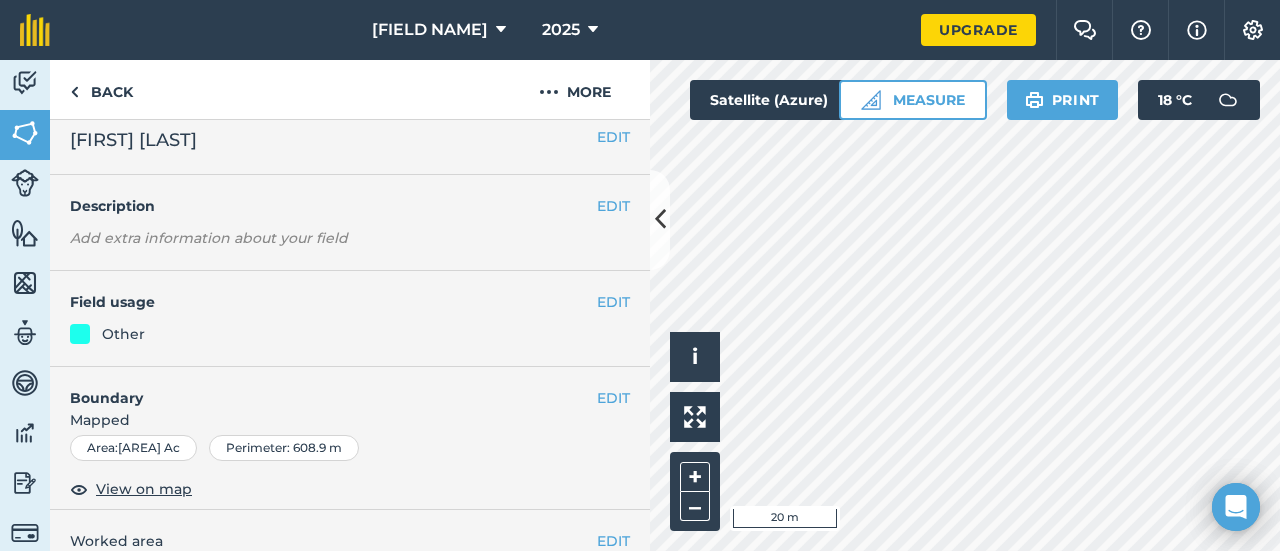 scroll, scrollTop: 0, scrollLeft: 0, axis: both 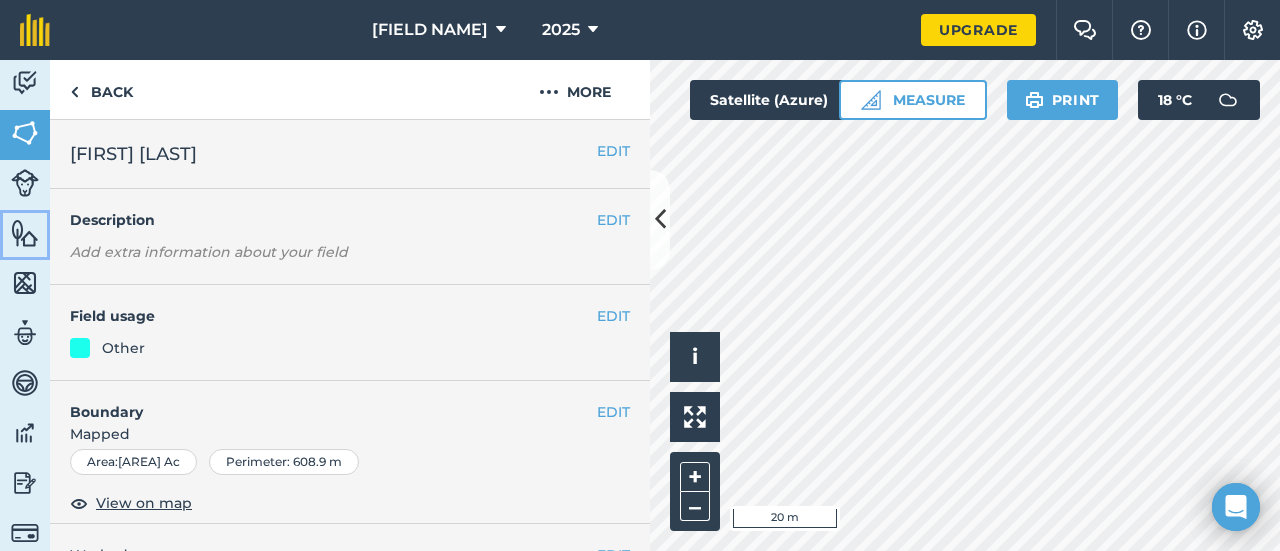 click at bounding box center (25, 233) 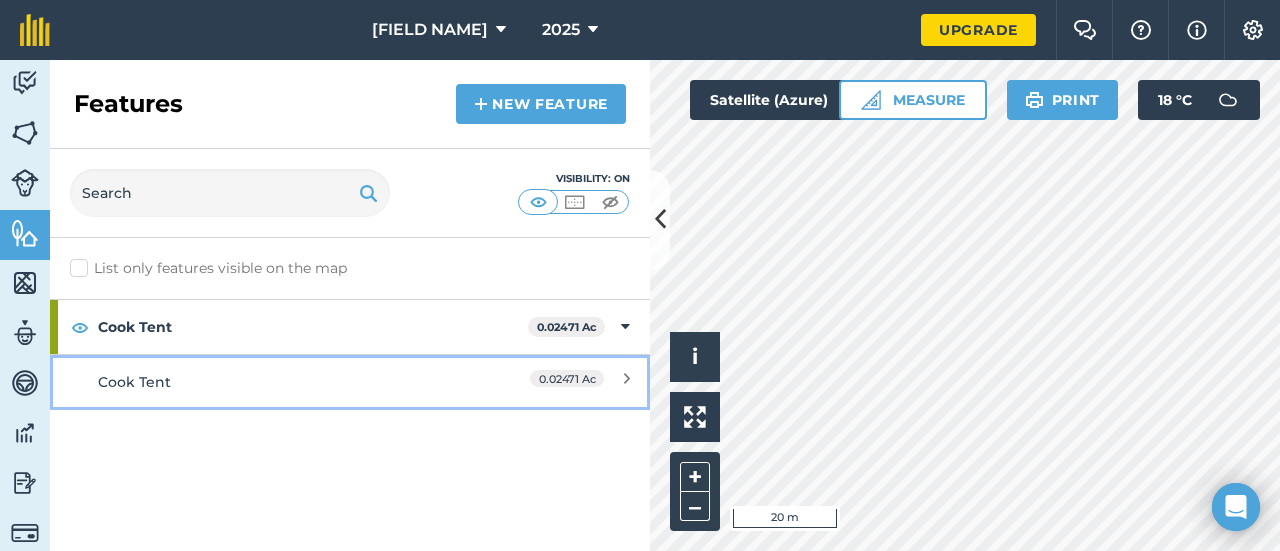 click on "Cook Tent" at bounding box center [275, 382] 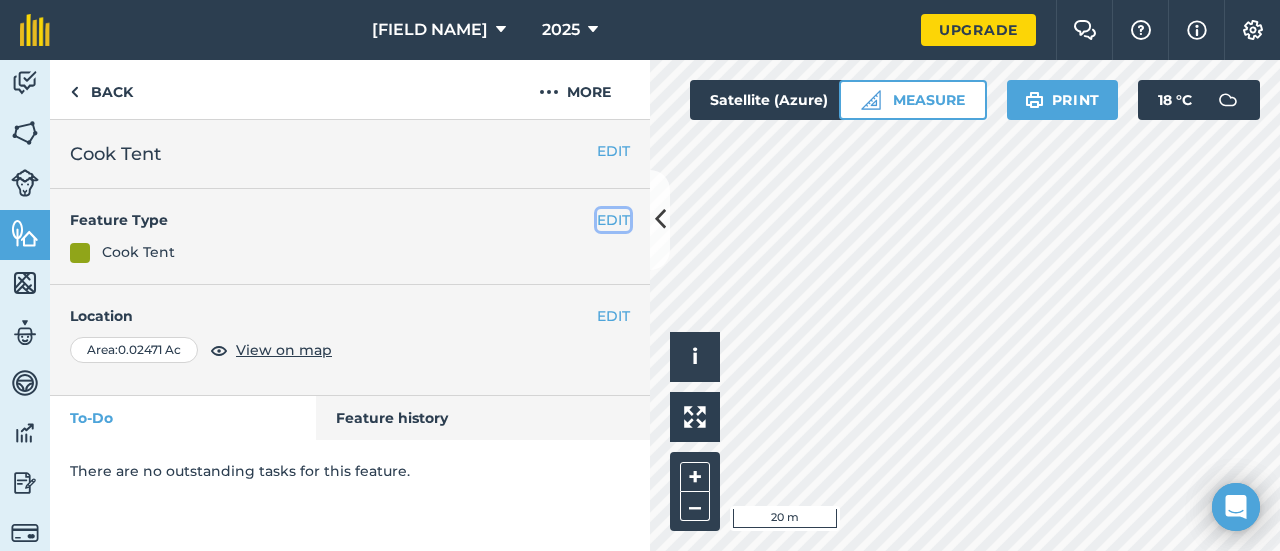 click on "EDIT" at bounding box center [613, 220] 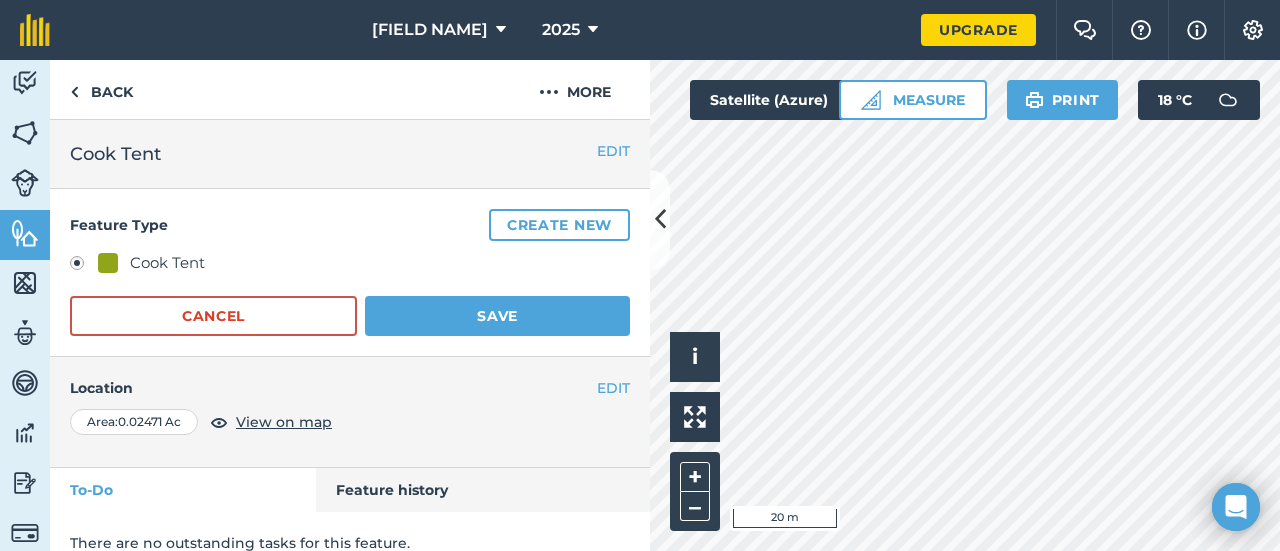 scroll, scrollTop: 22, scrollLeft: 0, axis: vertical 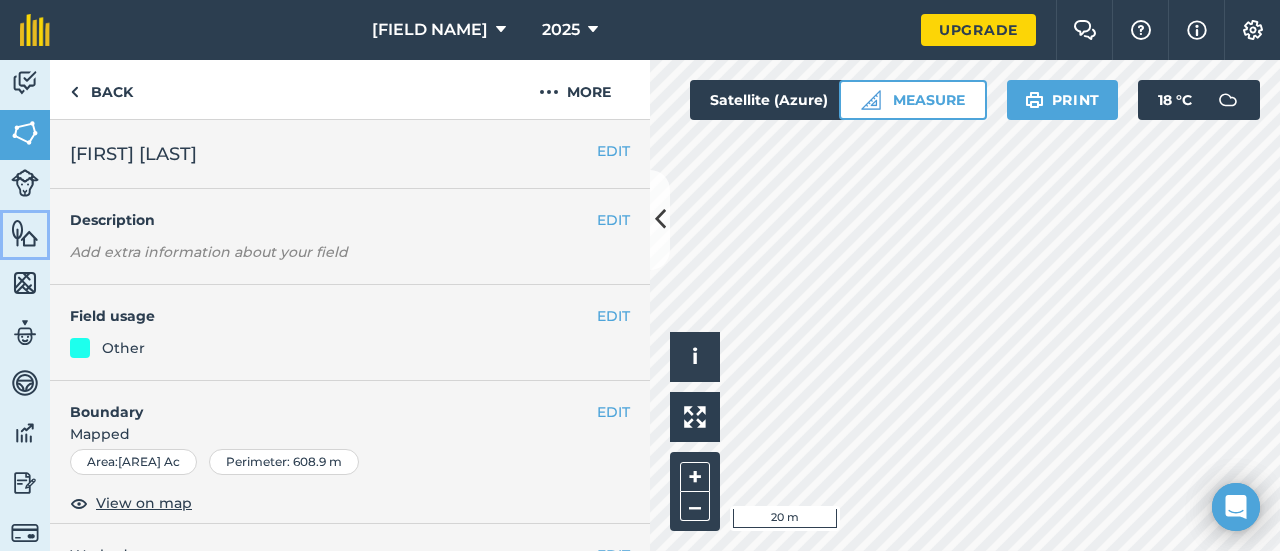 click at bounding box center (25, 233) 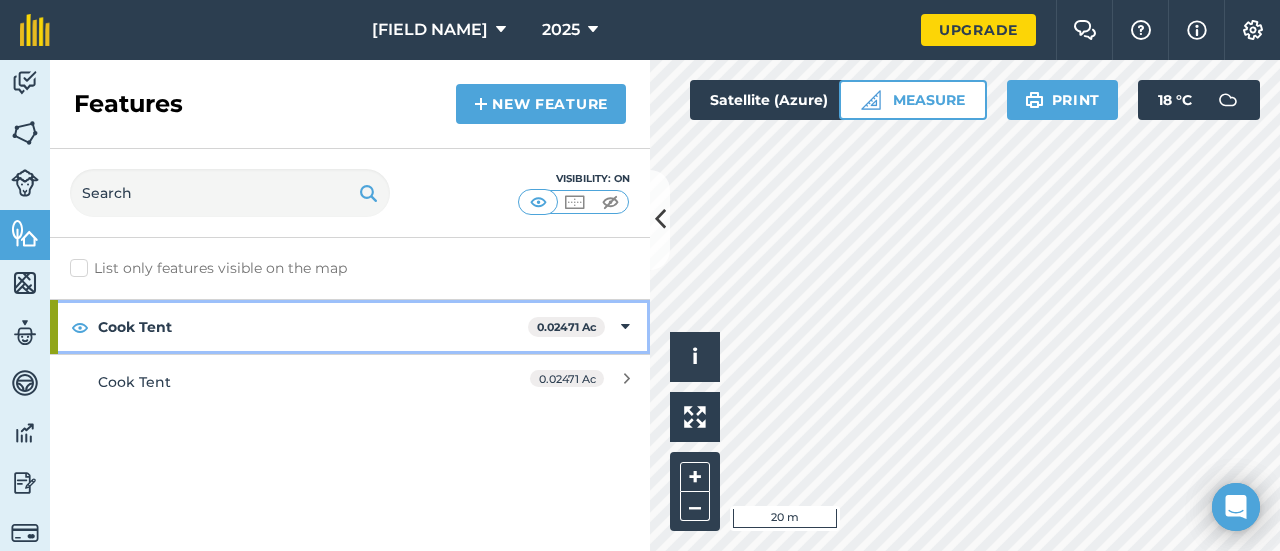 click on "Cook Tent" at bounding box center [313, 327] 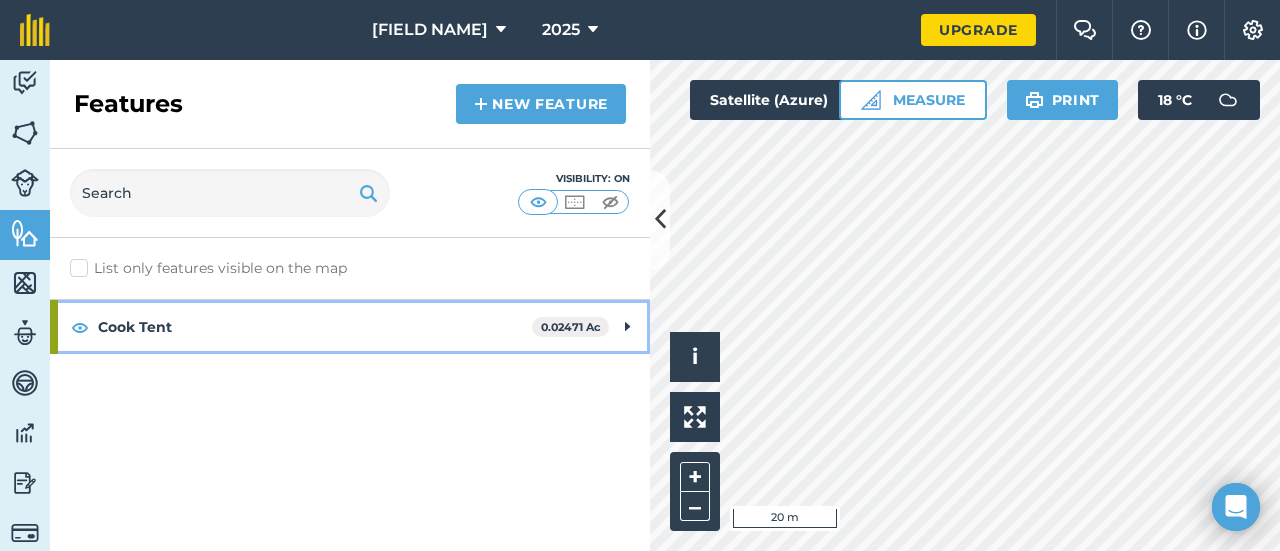 click on "Cook Tent [AREA] Ac" at bounding box center [350, 327] 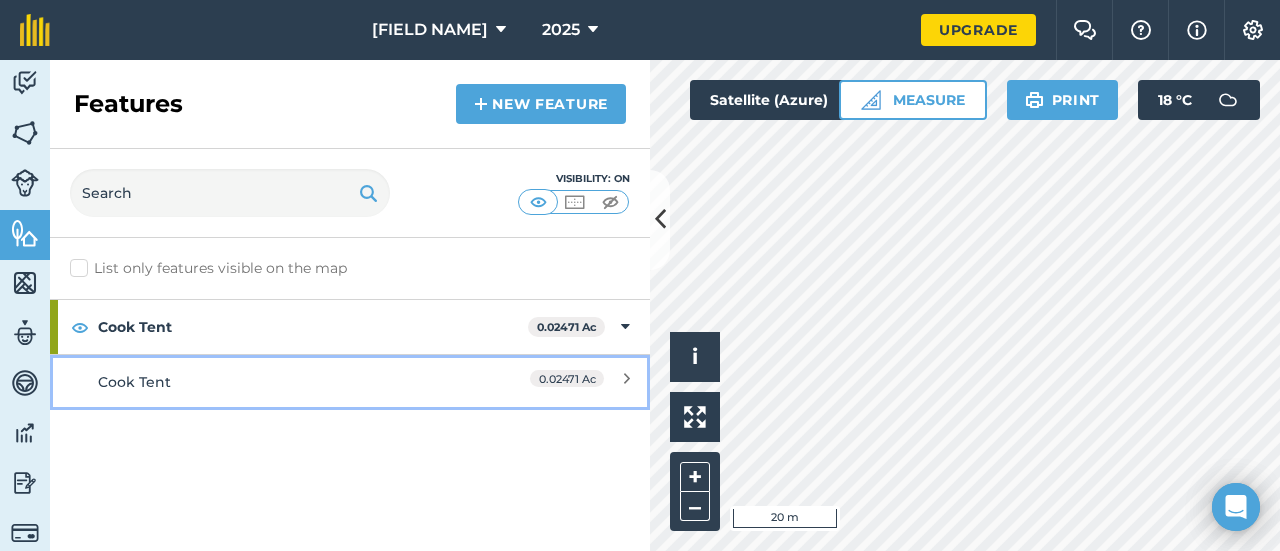 click on "Cook Tent [AREA] Ac" at bounding box center [350, 381] 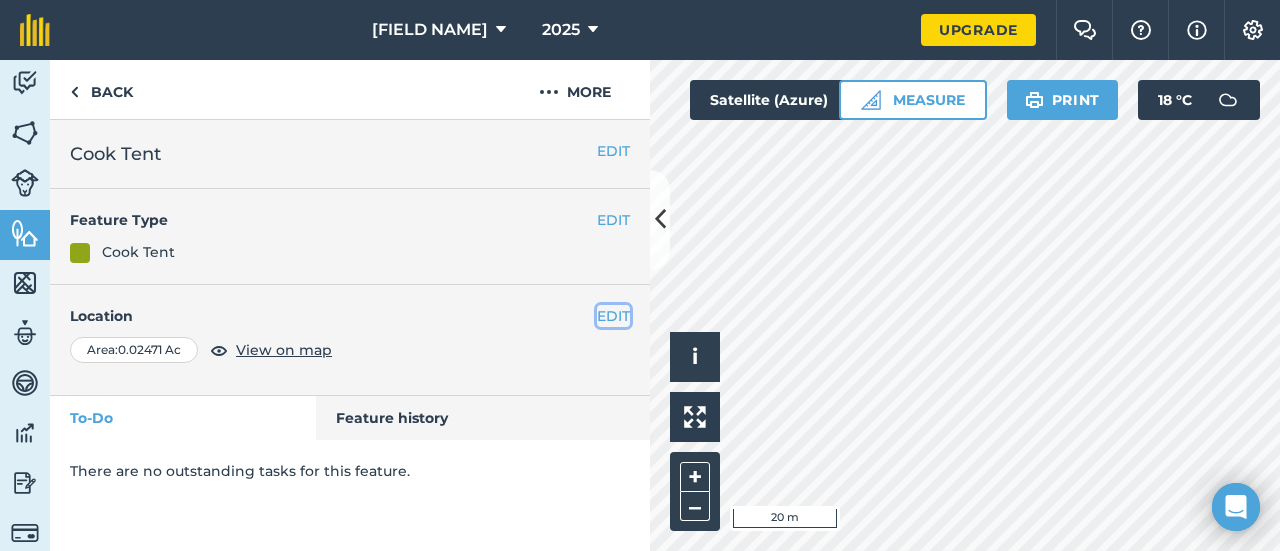 click on "EDIT" at bounding box center (613, 316) 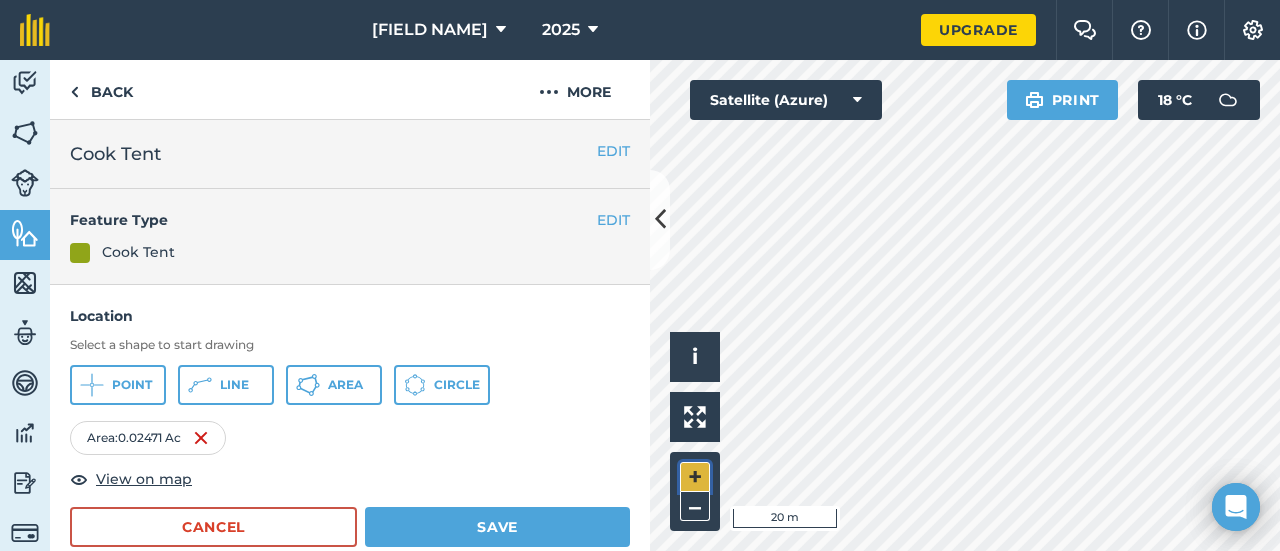 click on "+" at bounding box center (695, 477) 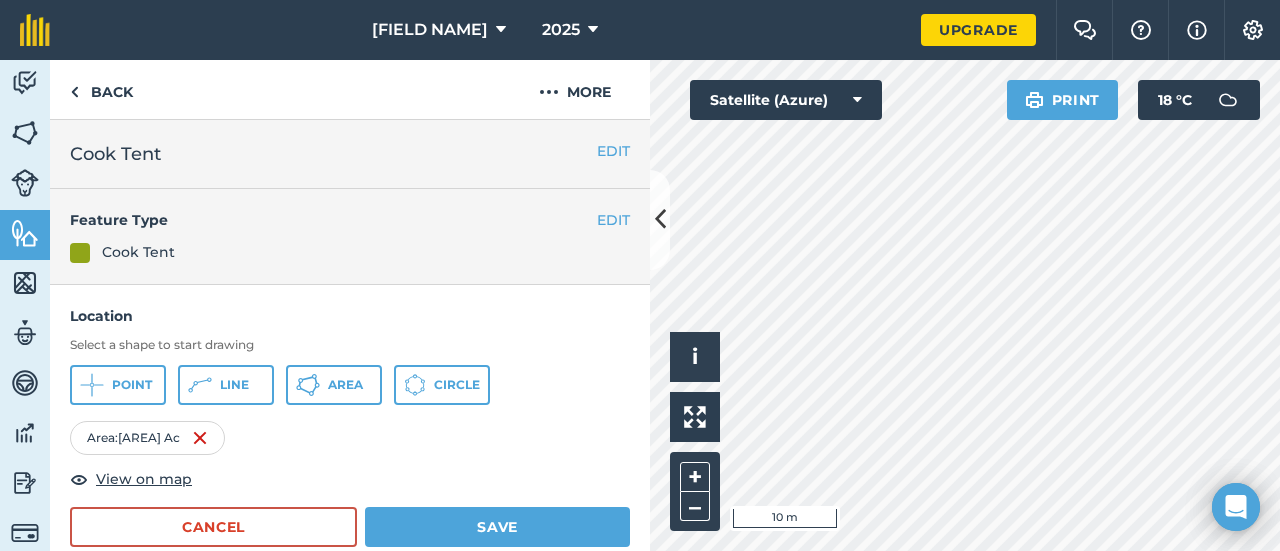 click on "Location Select a shape to start drawing Point Line Area Circle Area : [AREA] Ac View on map Cancel Save" at bounding box center [350, 426] 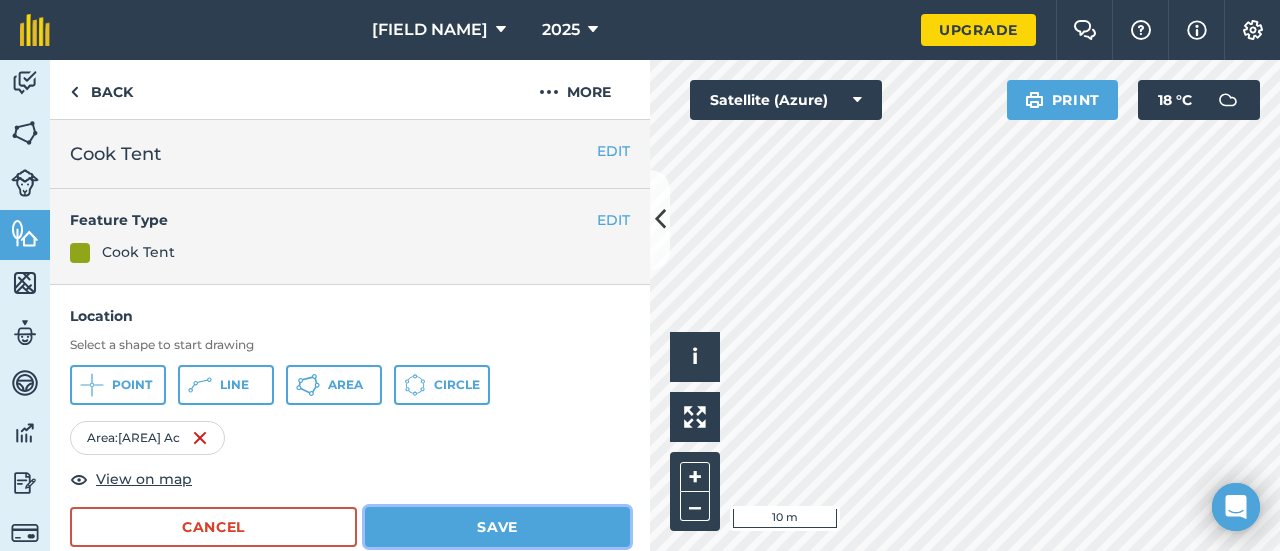 click on "Save" at bounding box center [497, 527] 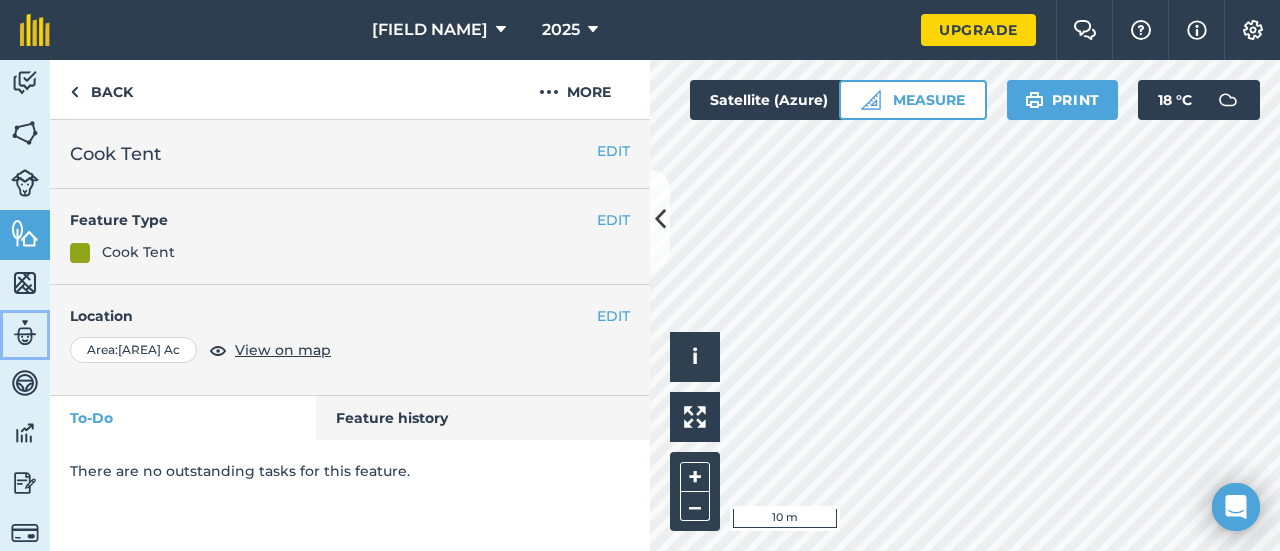 click at bounding box center [25, 333] 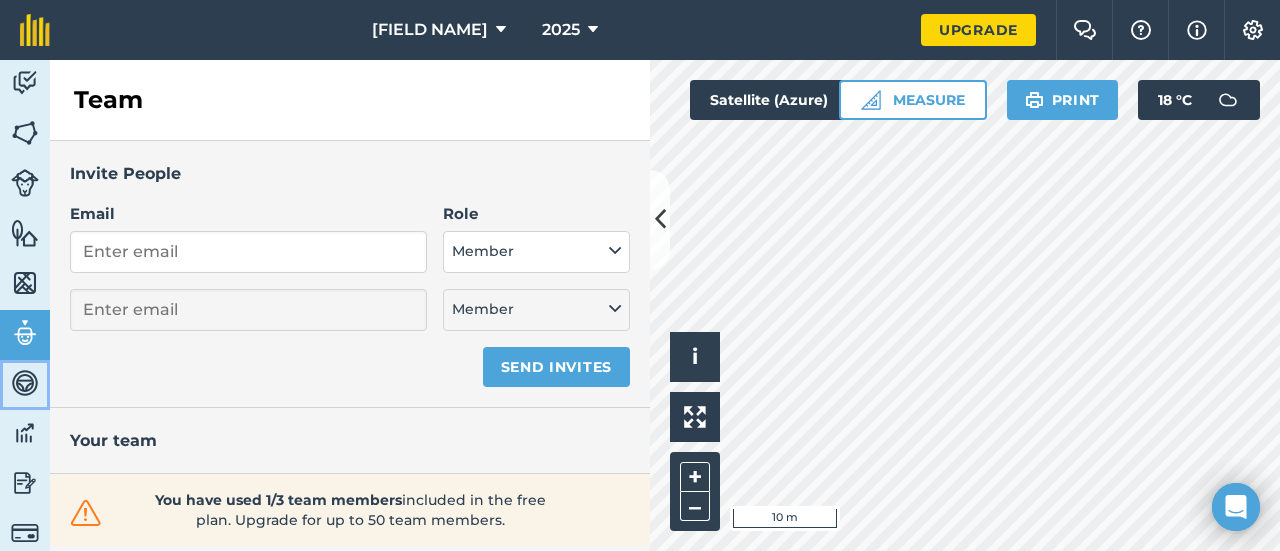 click at bounding box center [25, 383] 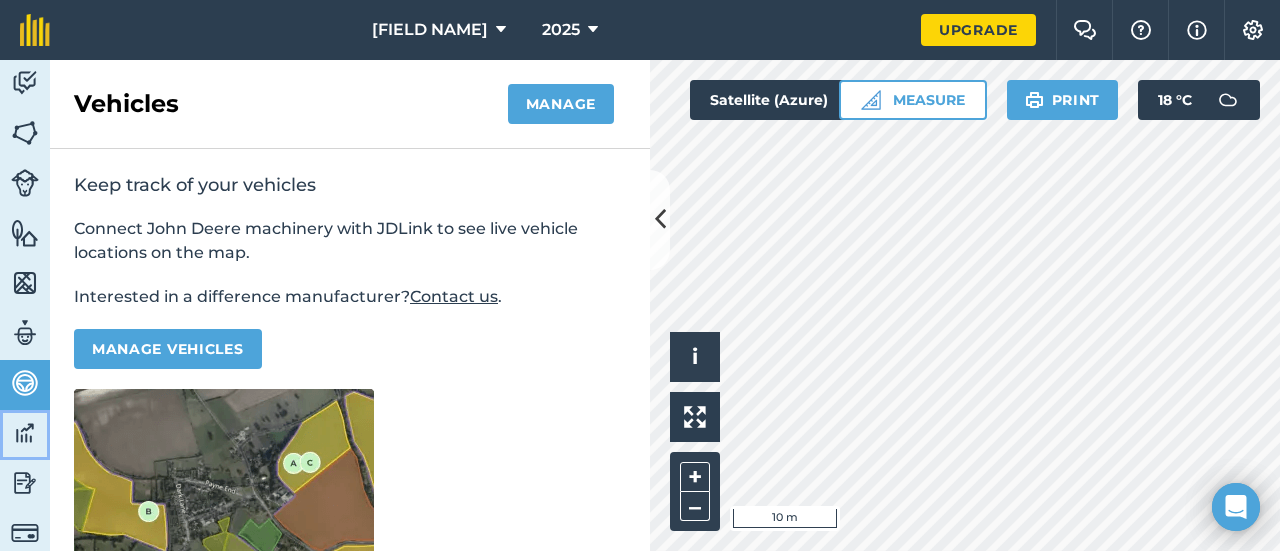 click at bounding box center (25, 433) 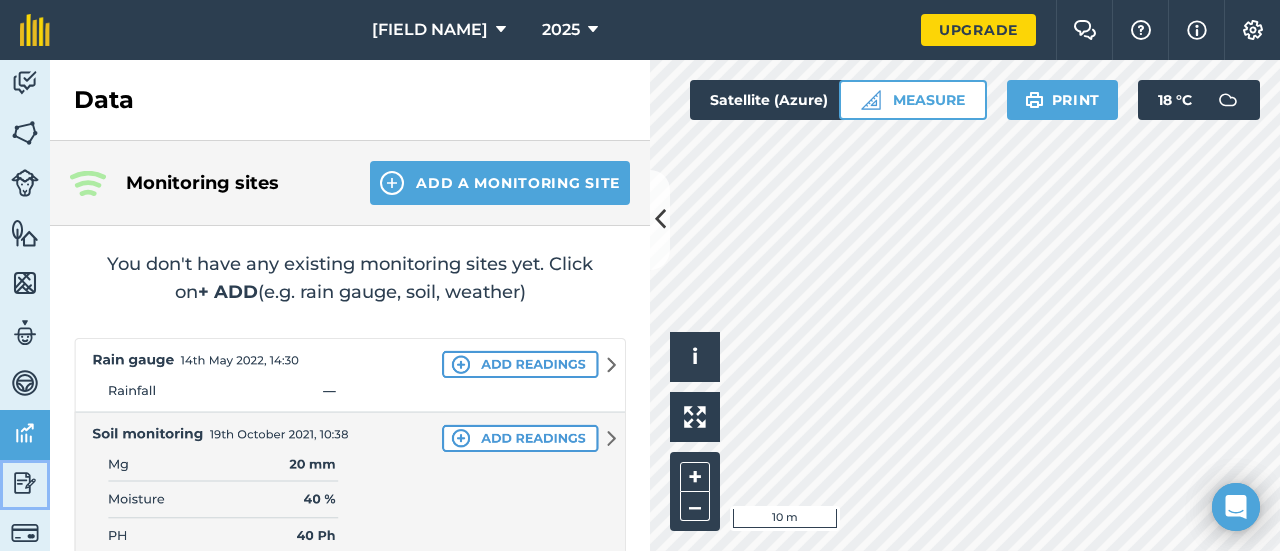 click at bounding box center (25, 483) 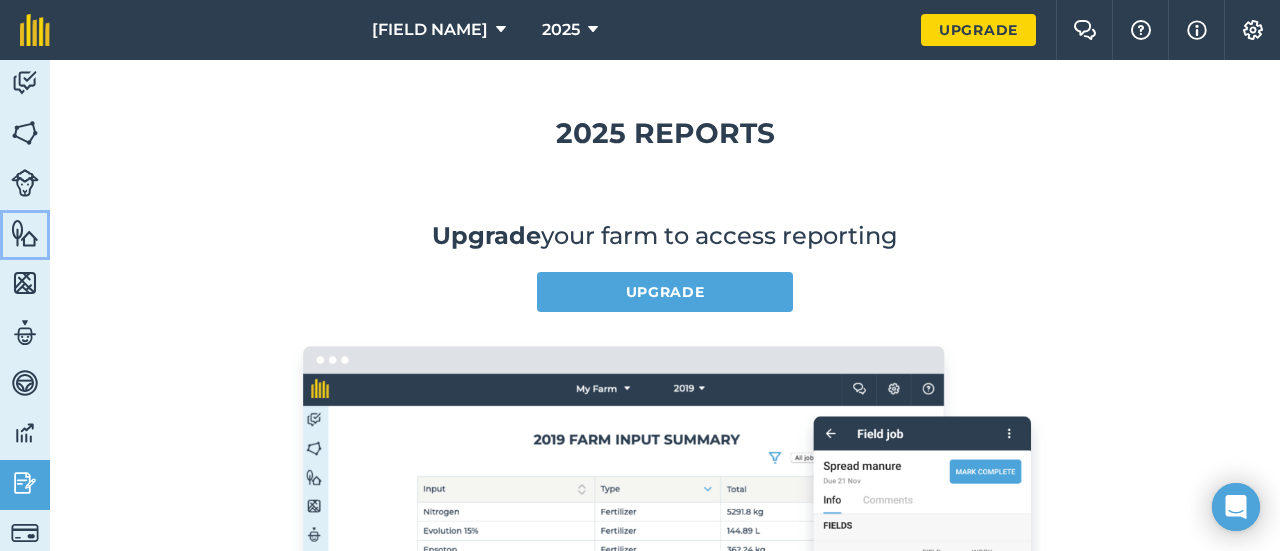 click on "Features" at bounding box center [25, 235] 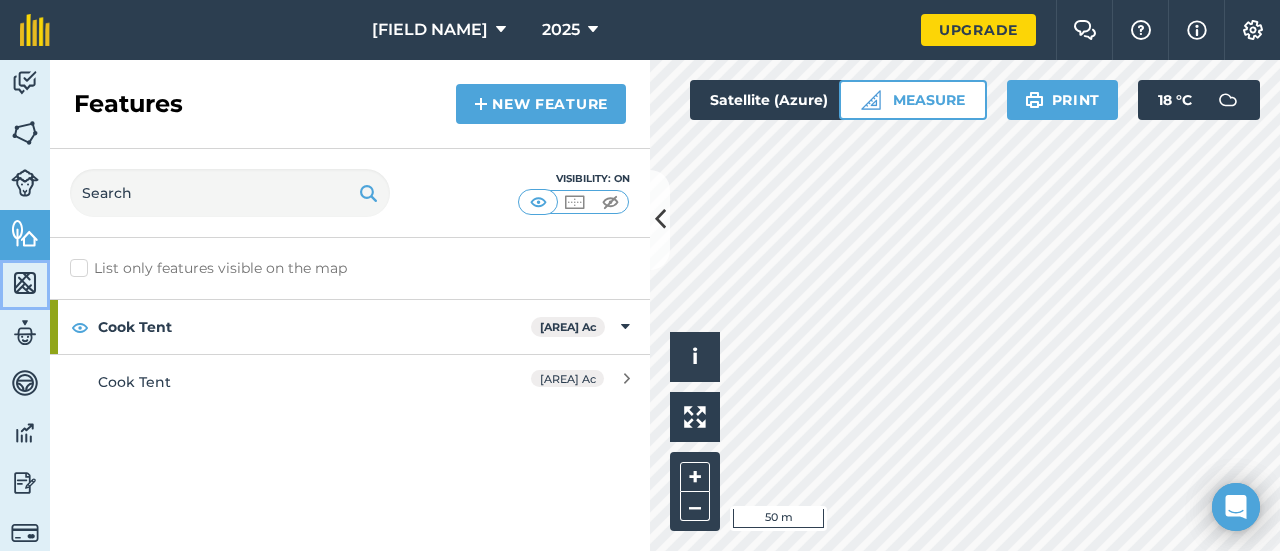 click at bounding box center [25, 283] 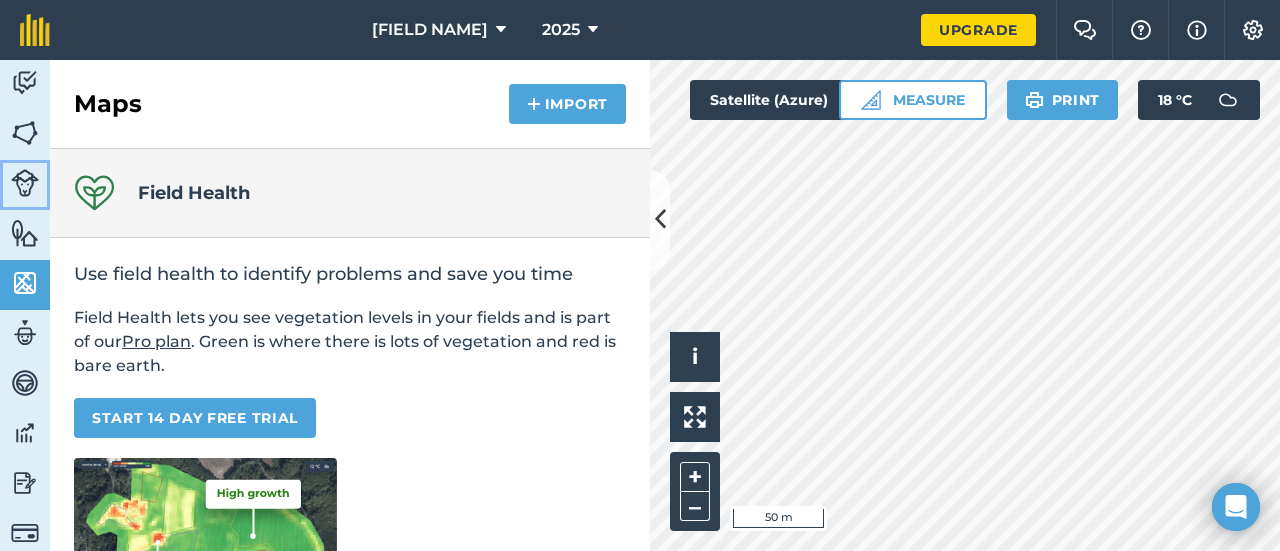 click on "Livestock" at bounding box center [25, 185] 